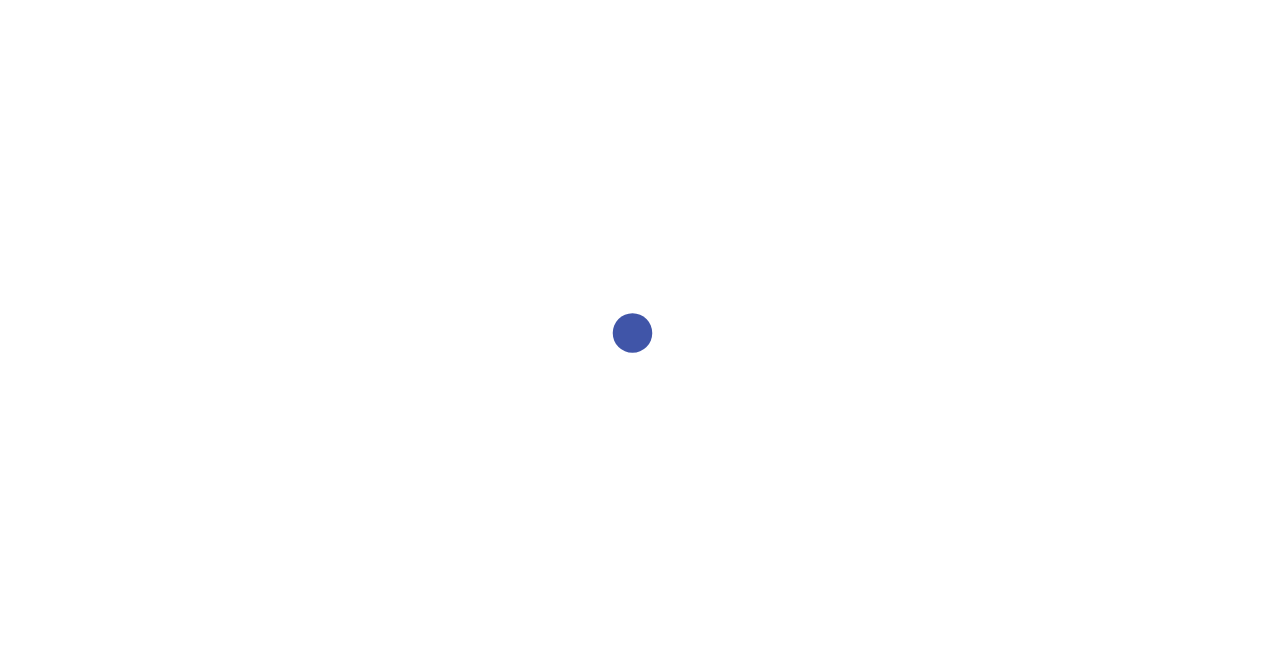 scroll, scrollTop: 0, scrollLeft: 0, axis: both 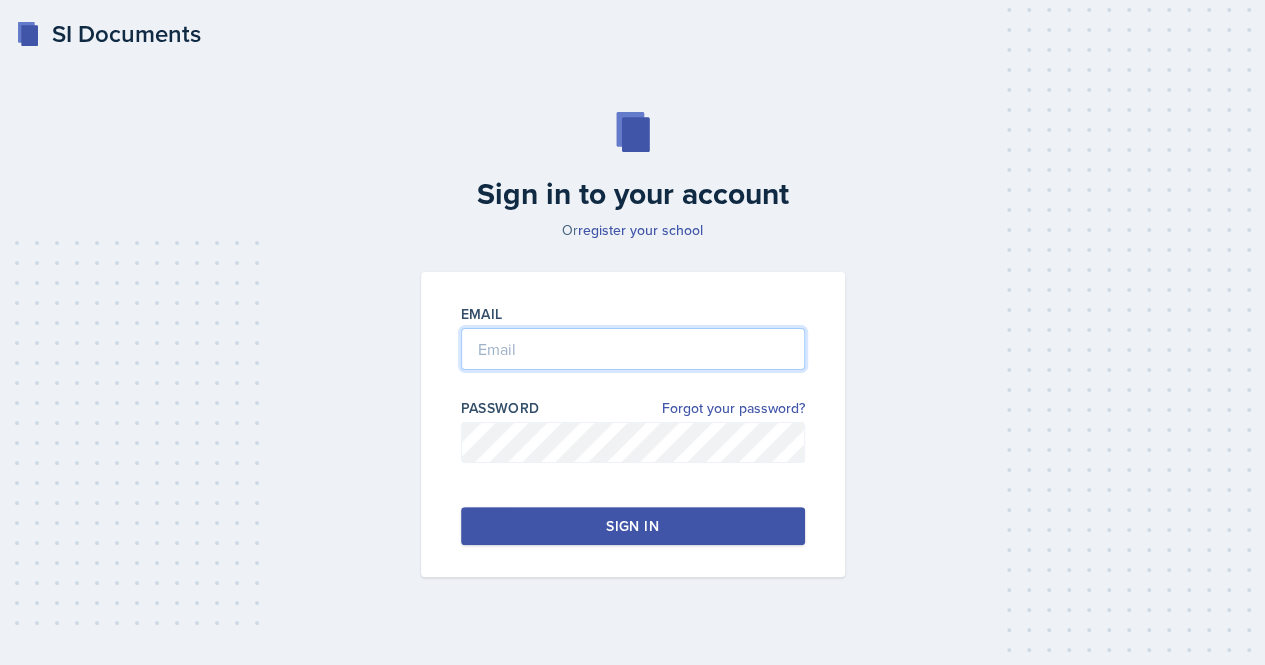 type on "[LAST]" 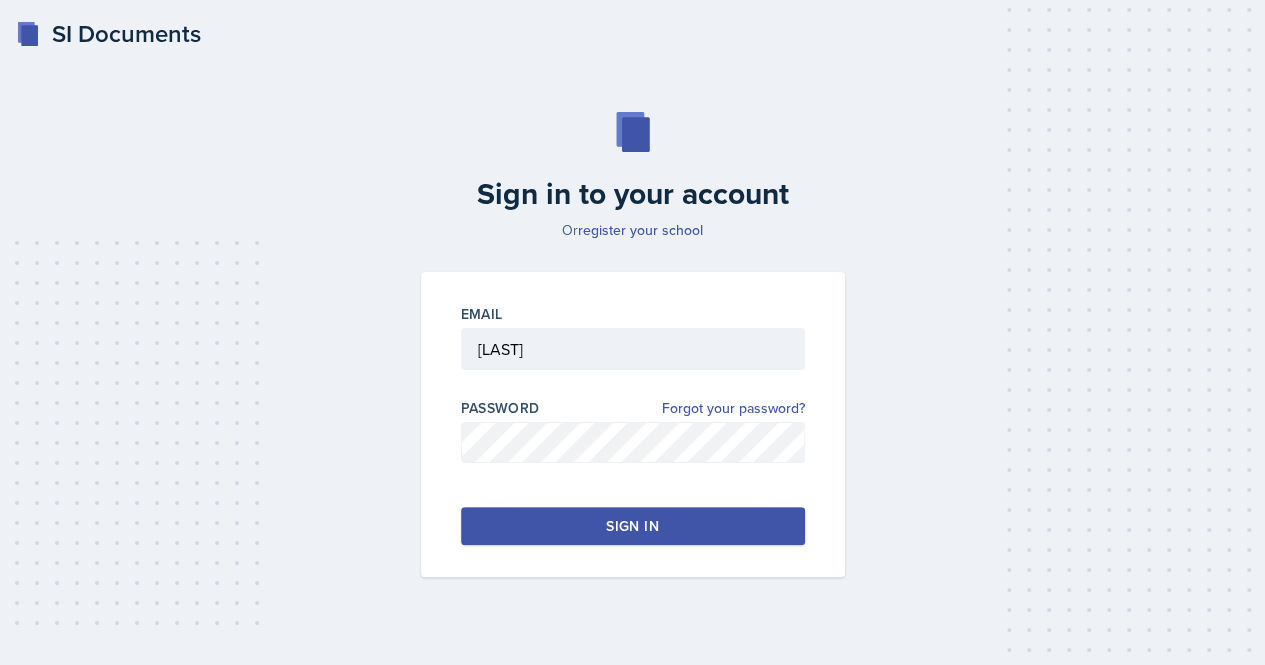 click on "Sign in to your account
Or
register your school   Email     Hutchinson          Password   Forgot your password?                     Sign in" at bounding box center (632, 344) 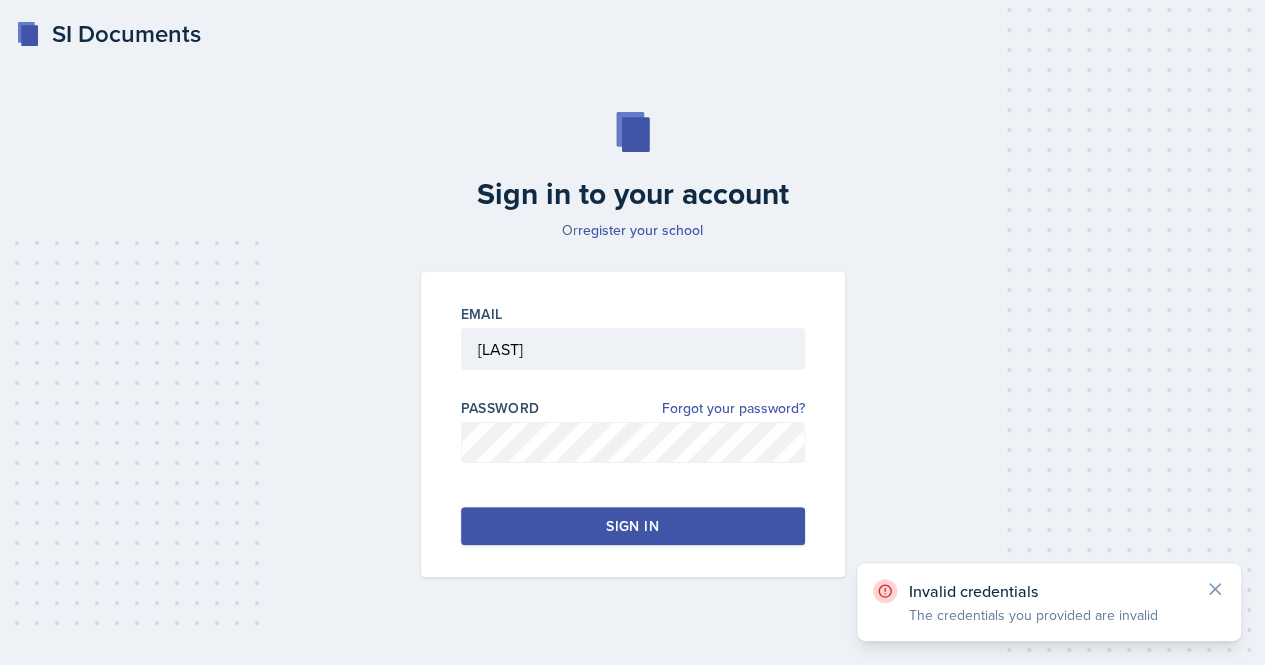 click on "Sign in" at bounding box center [633, 526] 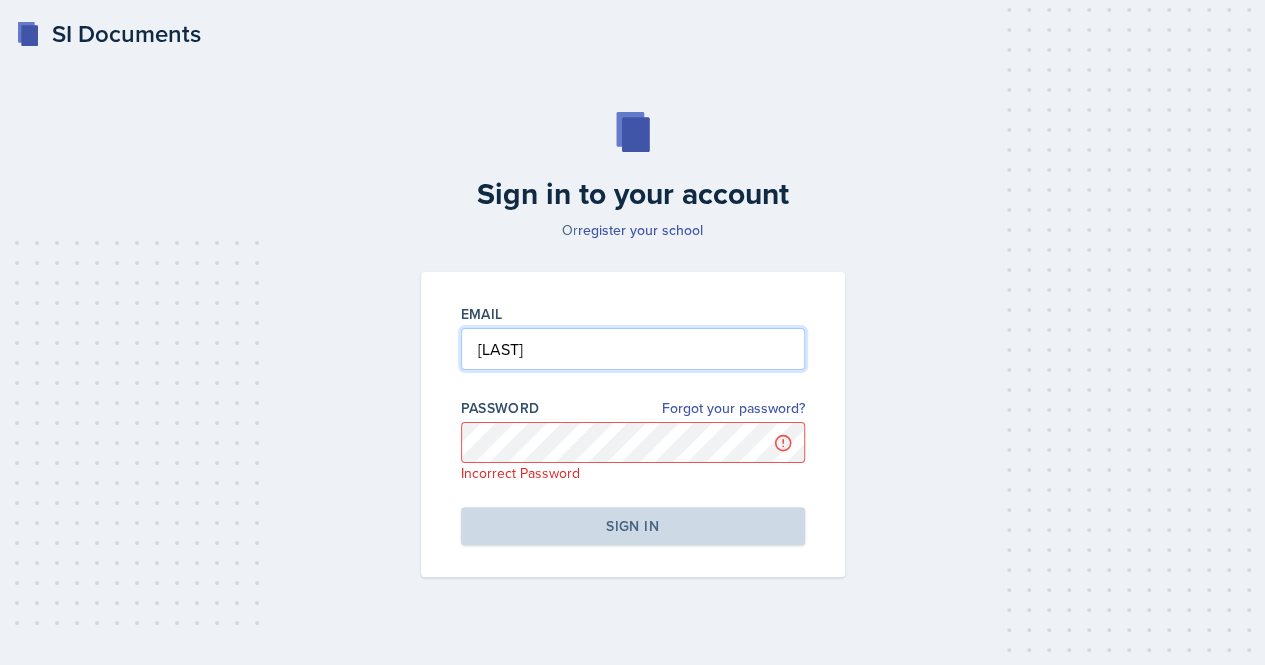 click on "[LAST]" at bounding box center [633, 349] 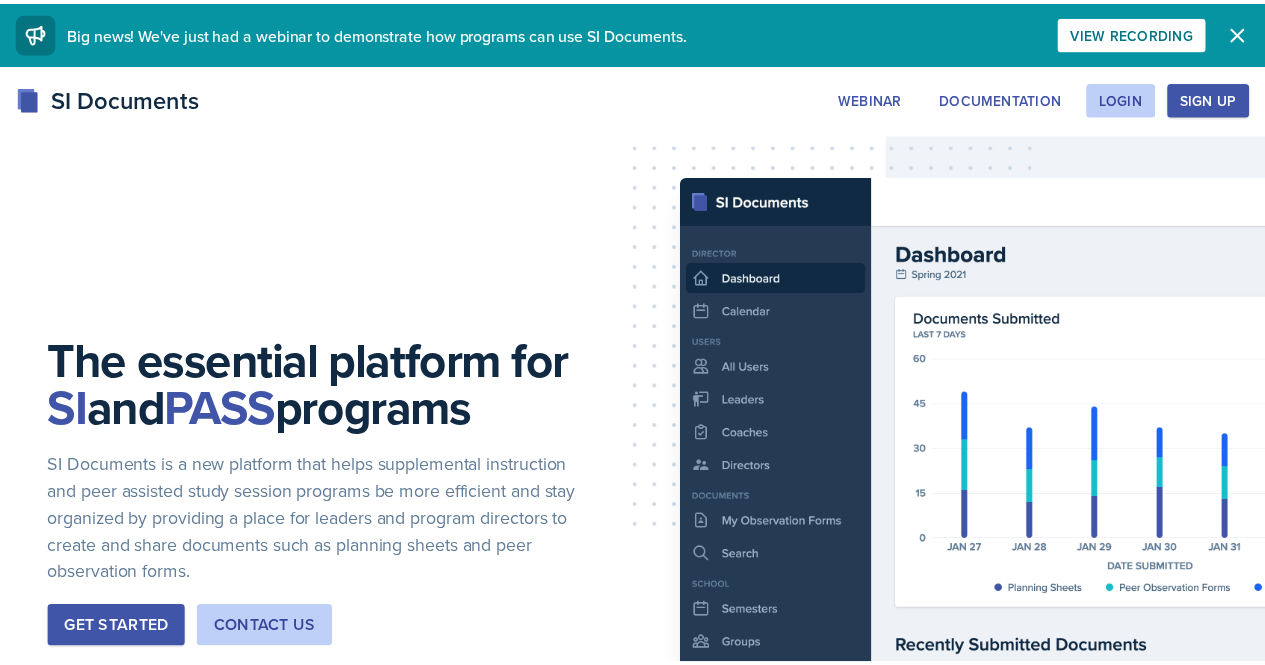 scroll, scrollTop: 0, scrollLeft: 0, axis: both 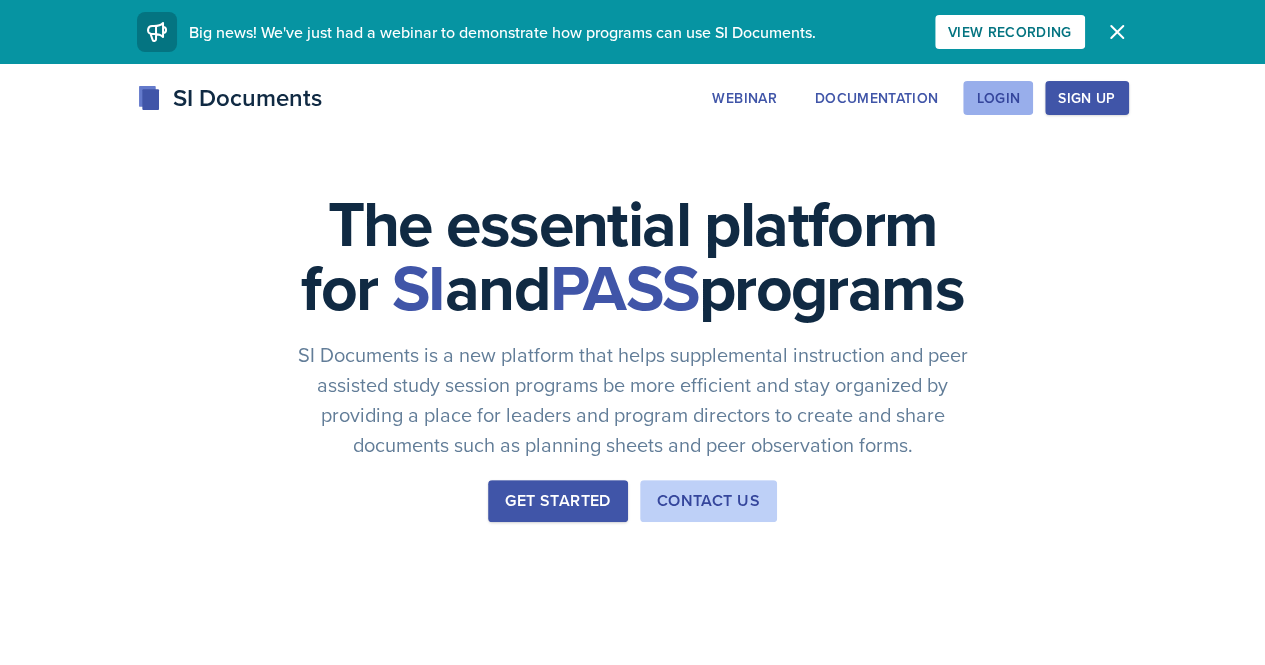click on "Login" at bounding box center [998, 98] 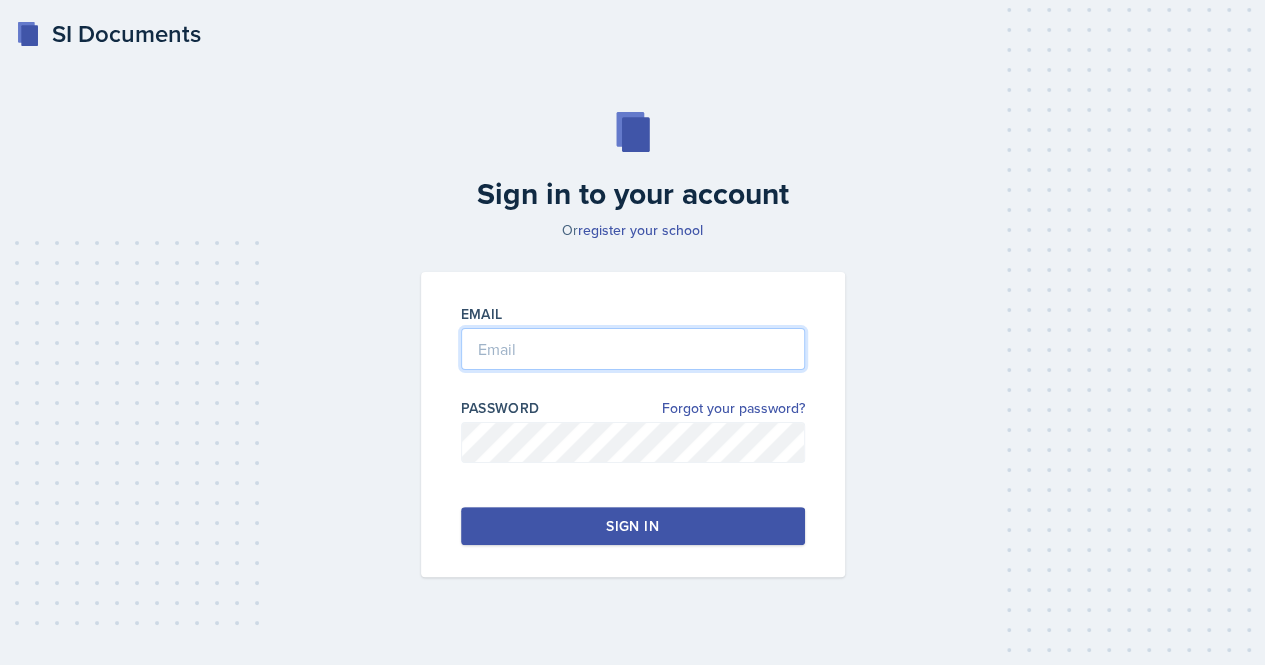 type on "[LAST]" 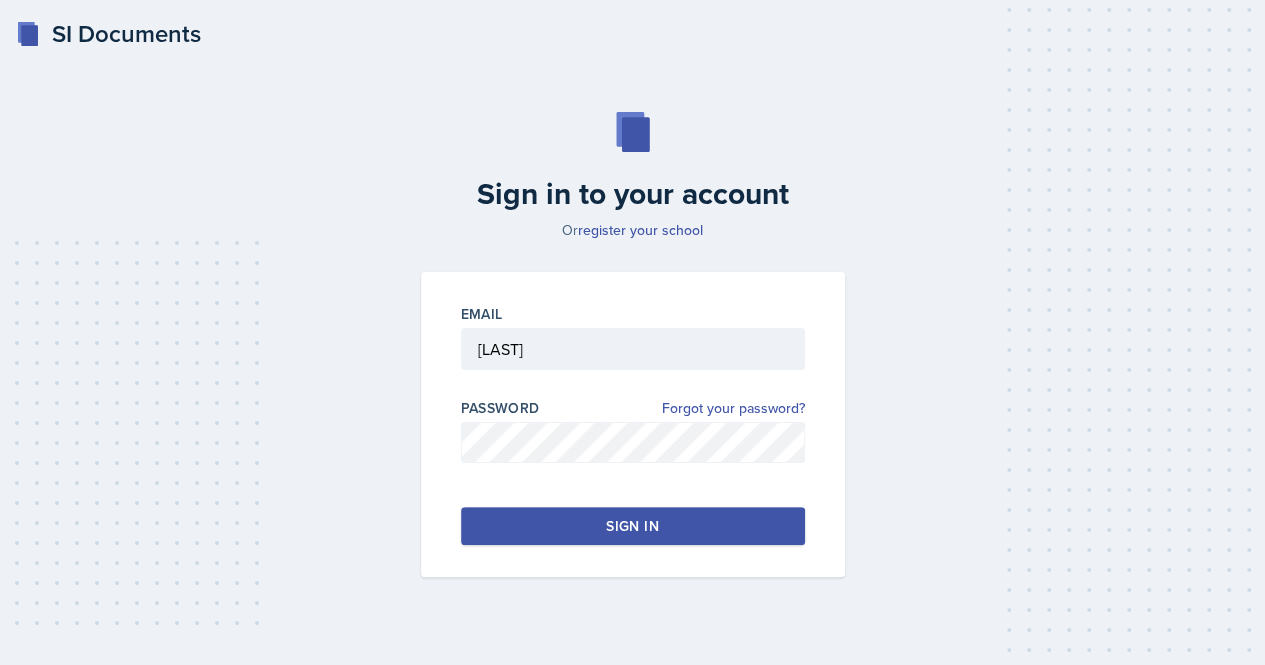 click on "Sign in" at bounding box center (633, 526) 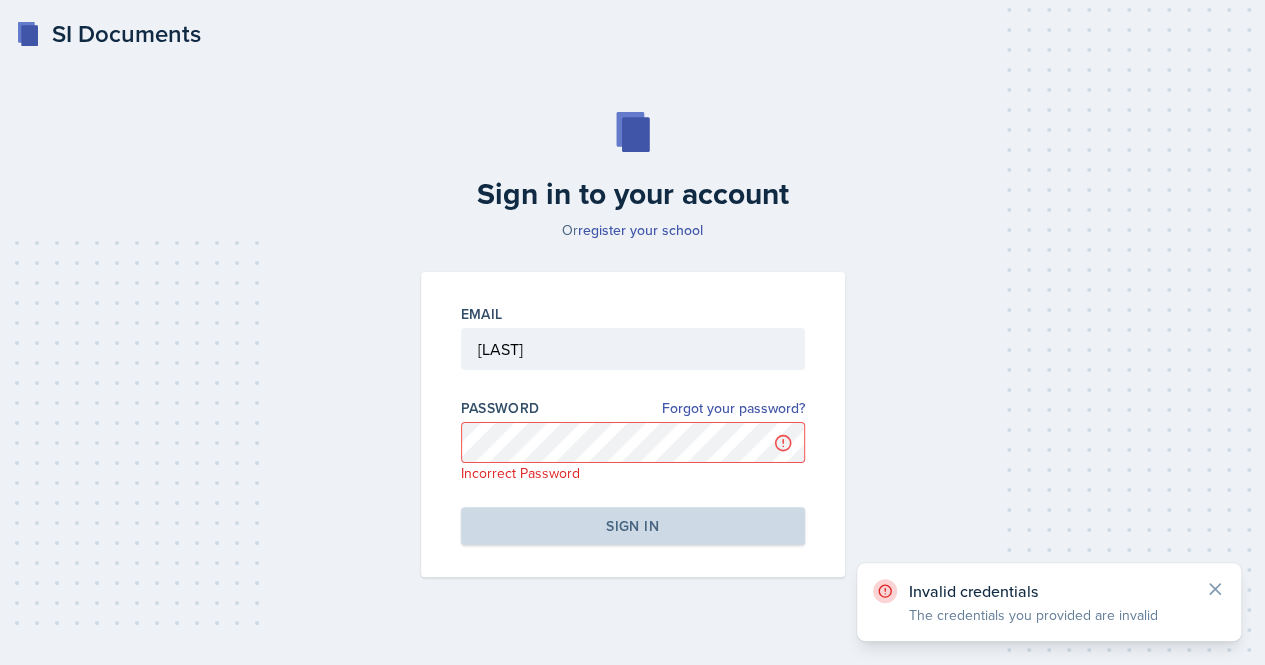 click on "Invalid credentials" at bounding box center [1049, 591] 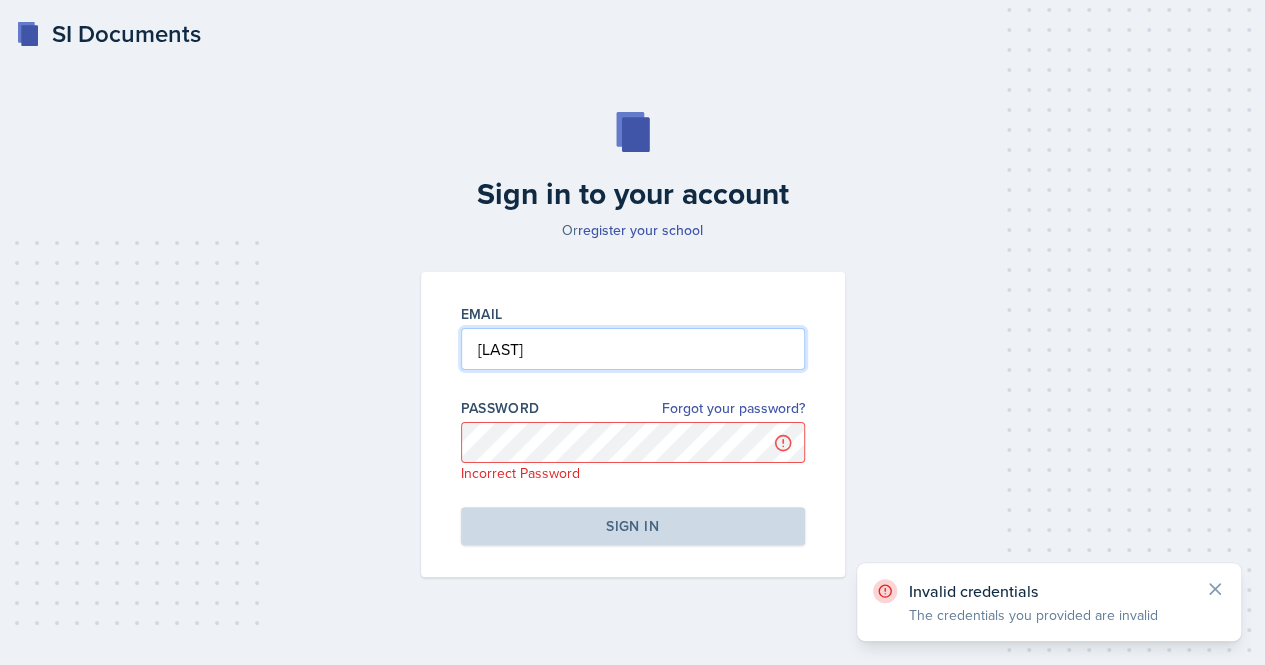 click on "[LAST]" at bounding box center [633, 349] 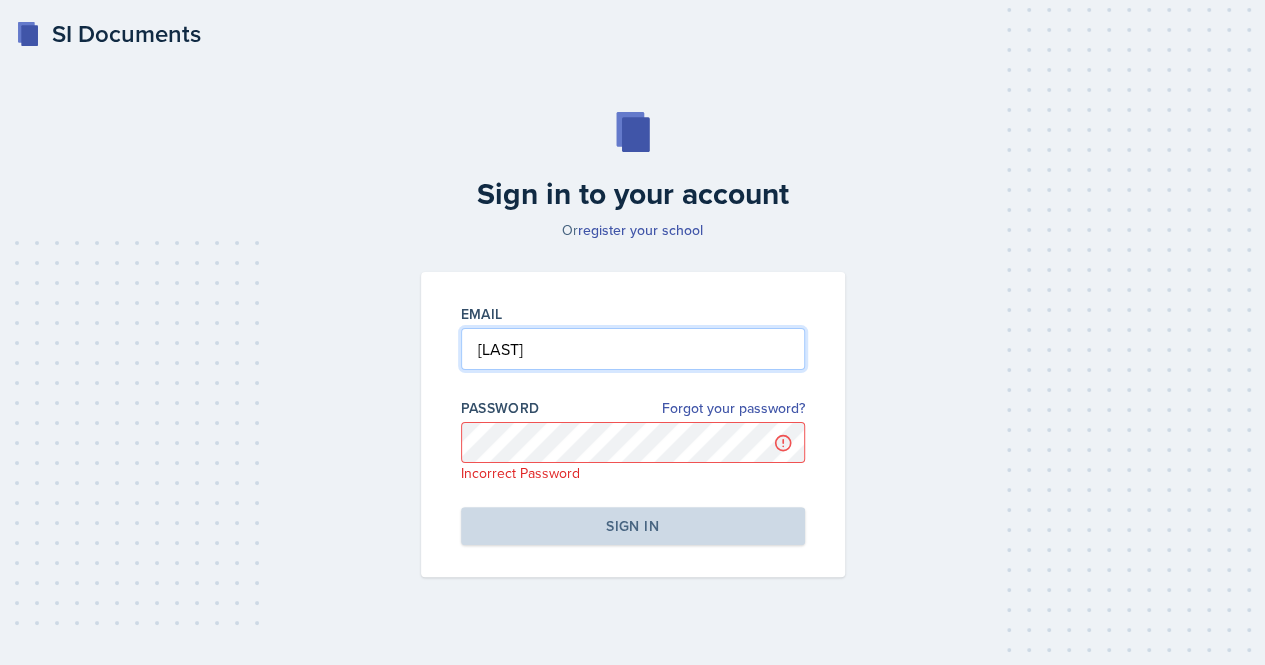 click on "[LAST]" at bounding box center (633, 349) 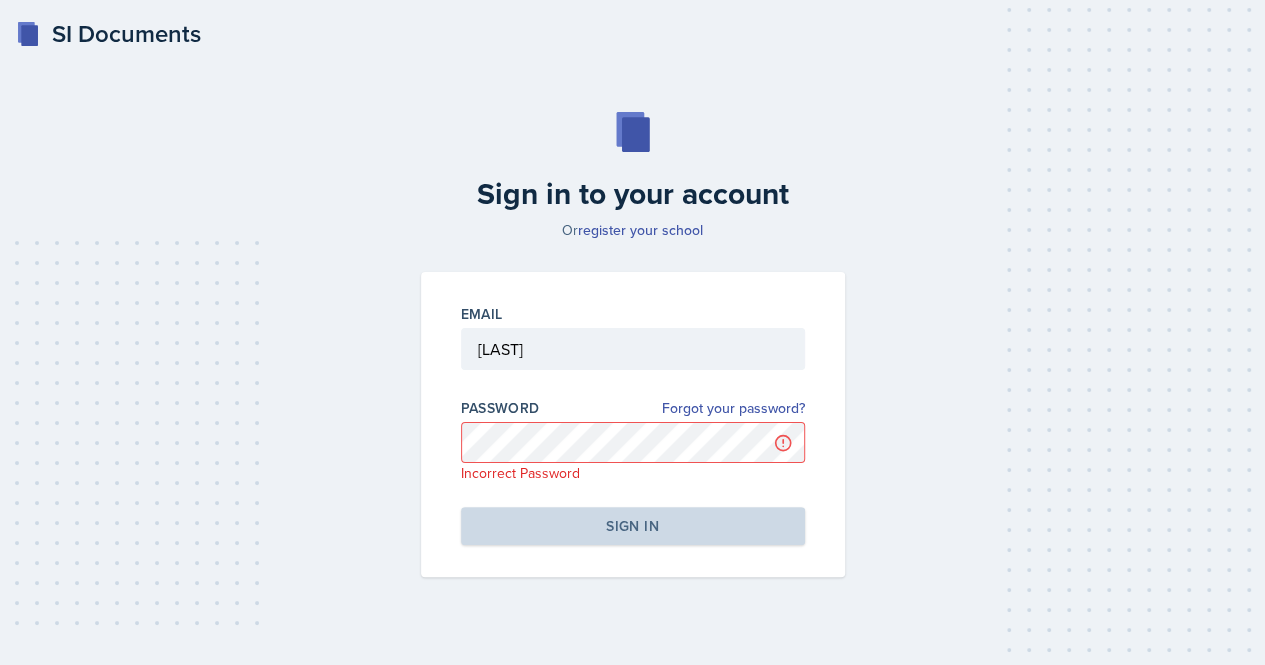 click on "Email     Hutchinson          Password   Forgot your password?          Incorrect Password            Sign in" at bounding box center [633, 424] 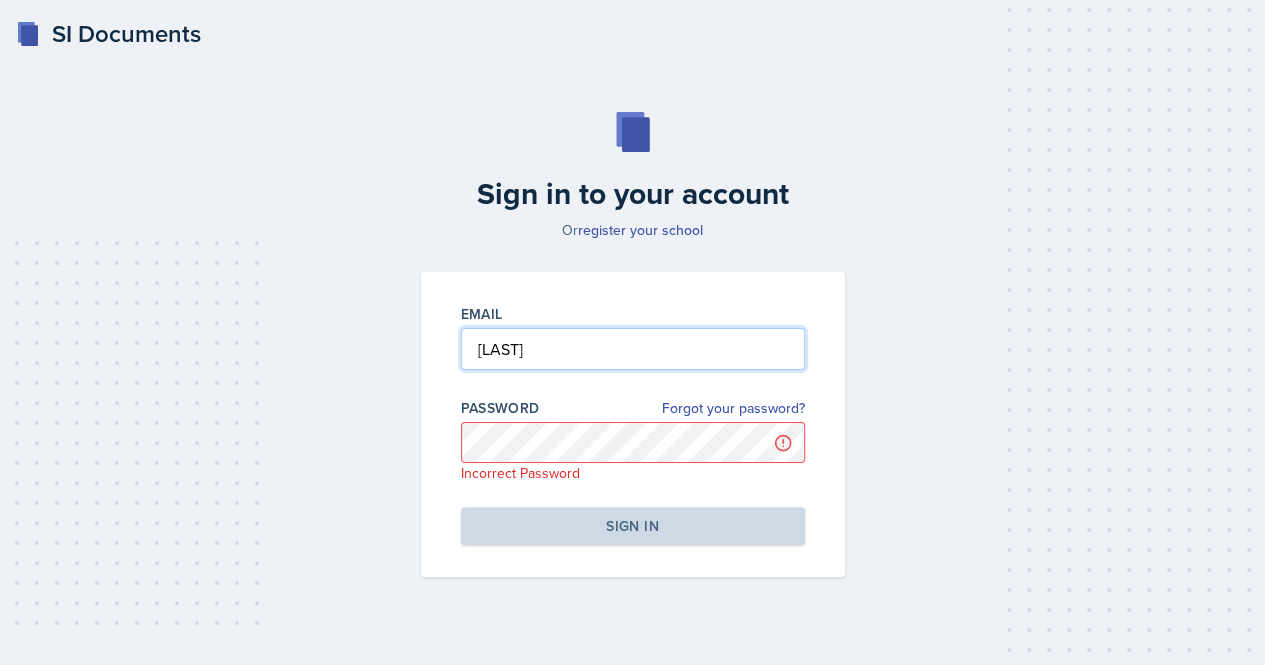 click on "[LAST]" at bounding box center (633, 349) 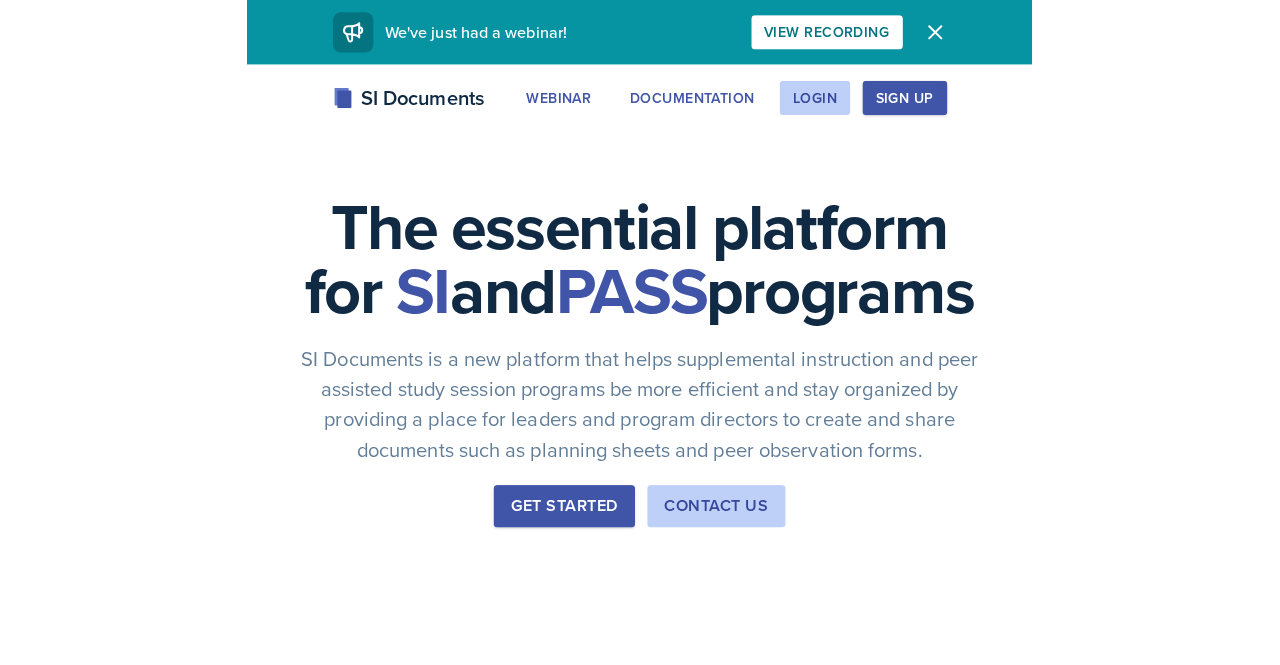 scroll, scrollTop: 0, scrollLeft: 0, axis: both 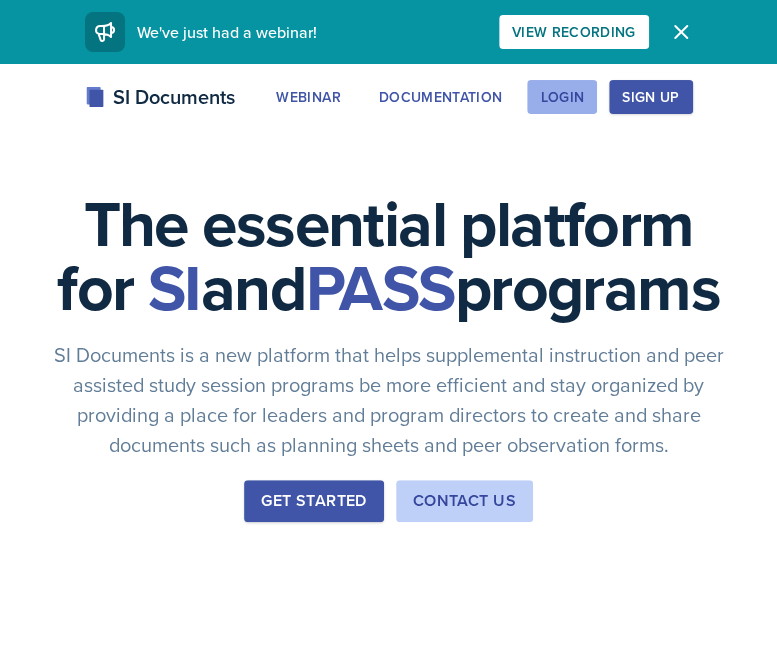 click on "Login" at bounding box center (562, 97) 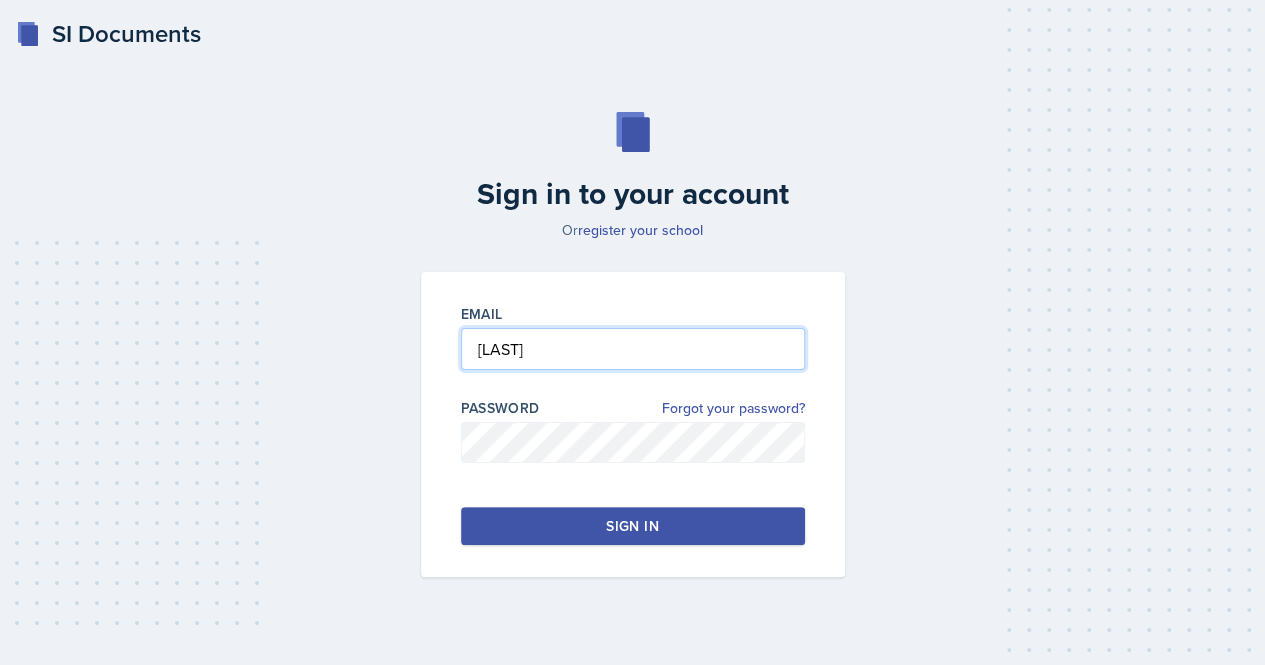 click on "[LAST]" at bounding box center (633, 349) 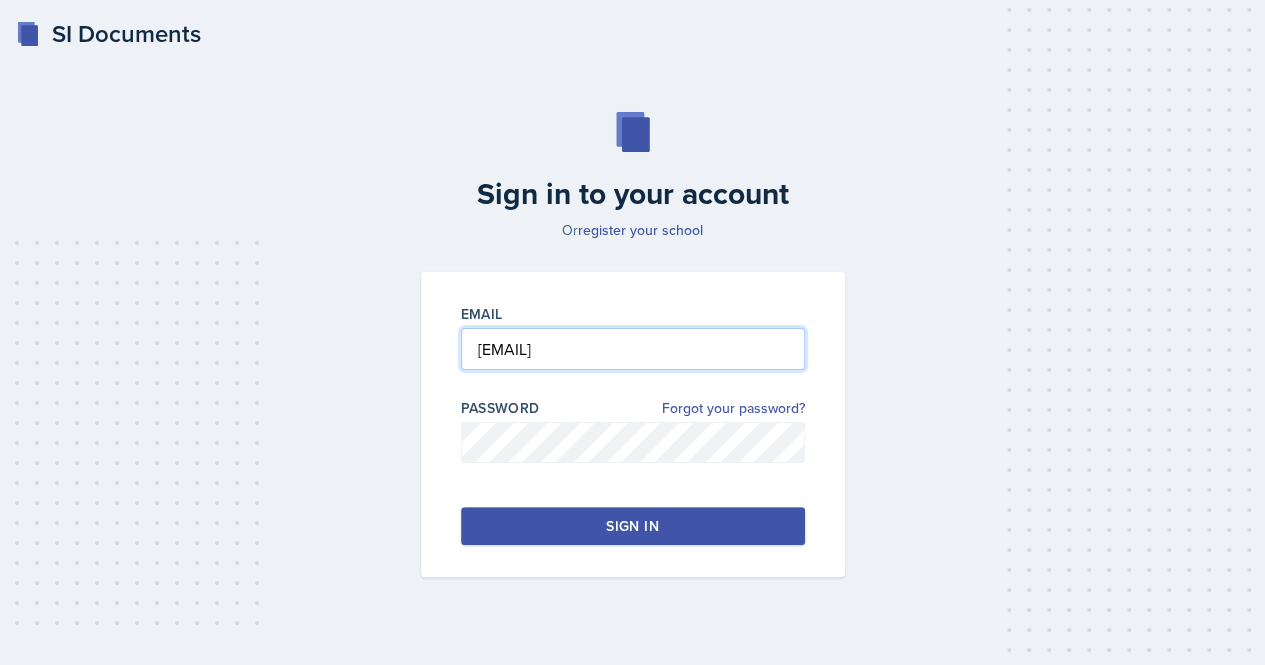 type on "[EMAIL]@[DOMAIN]" 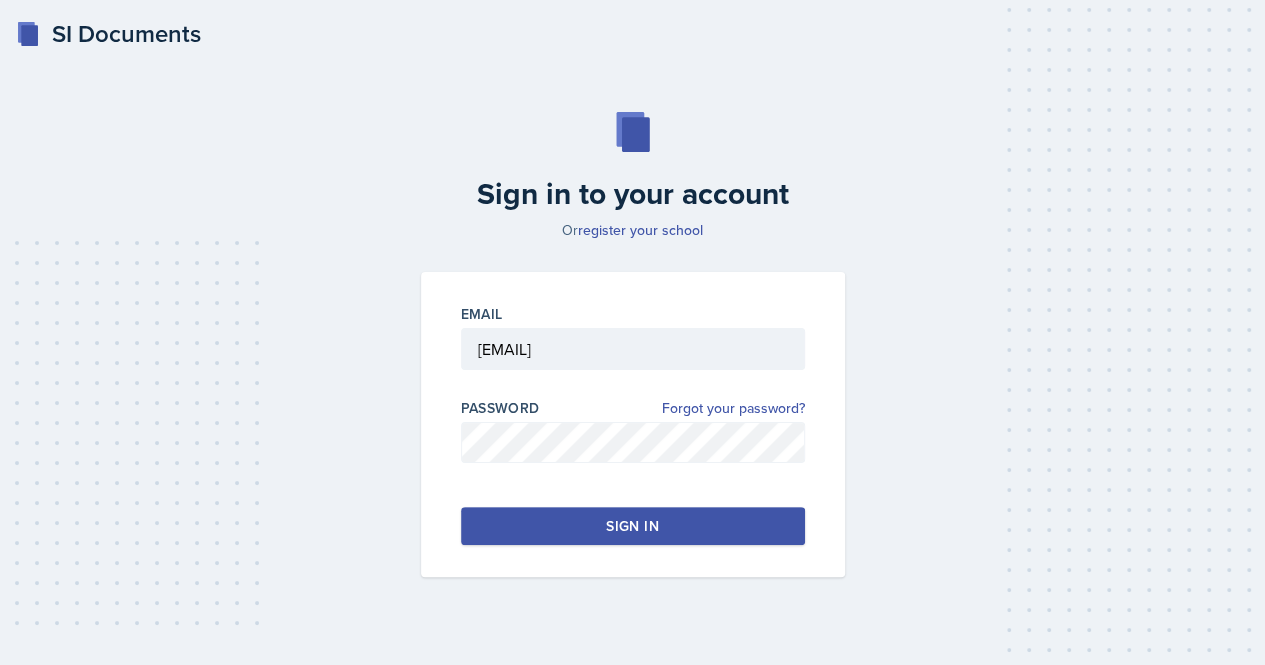click on "Sign in" at bounding box center (633, 526) 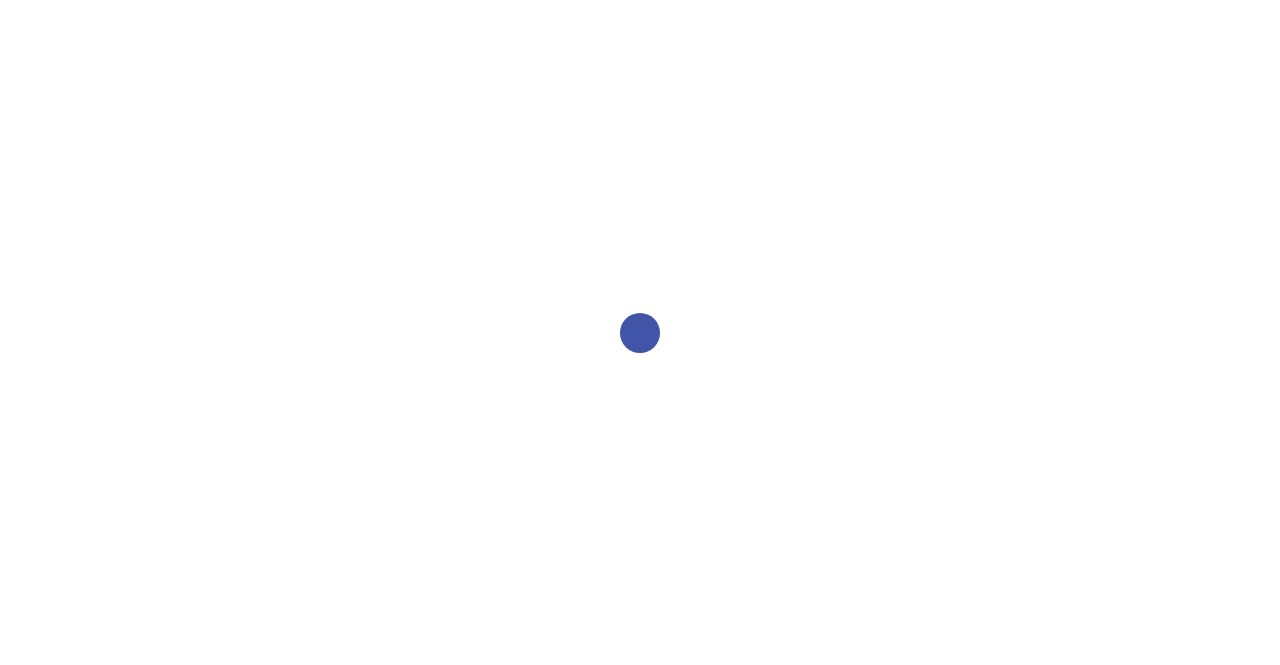 scroll, scrollTop: 0, scrollLeft: 0, axis: both 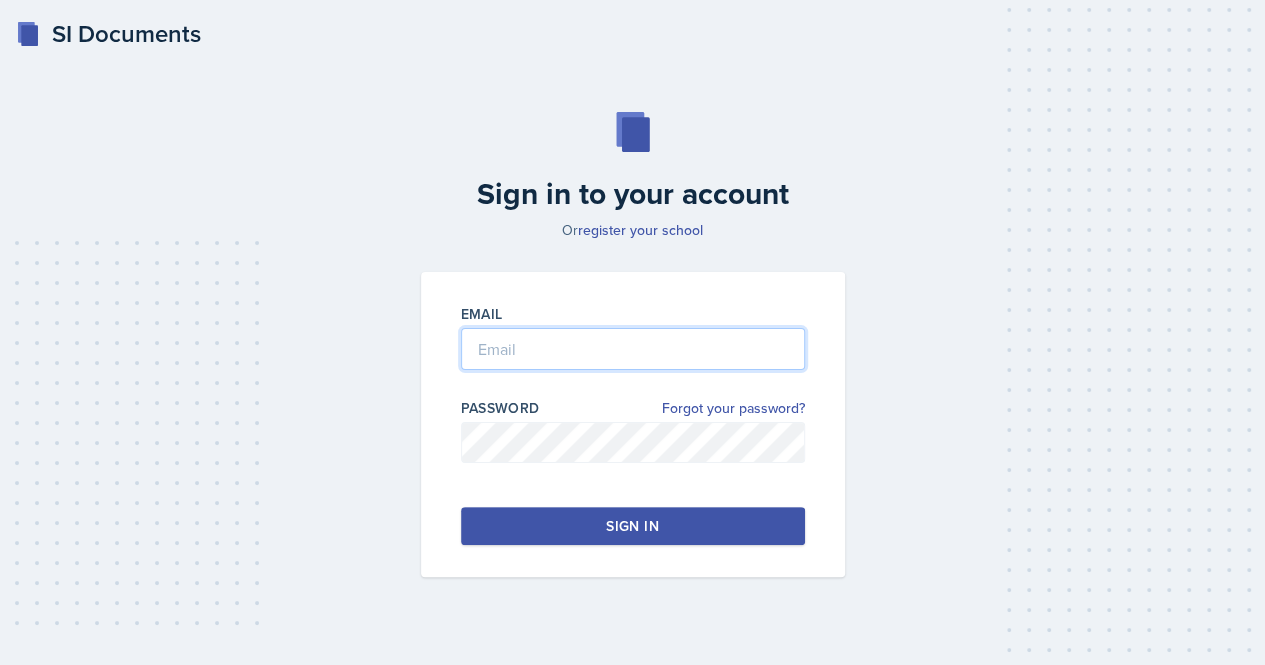 type on "[EMAIL]@[DOMAIN]" 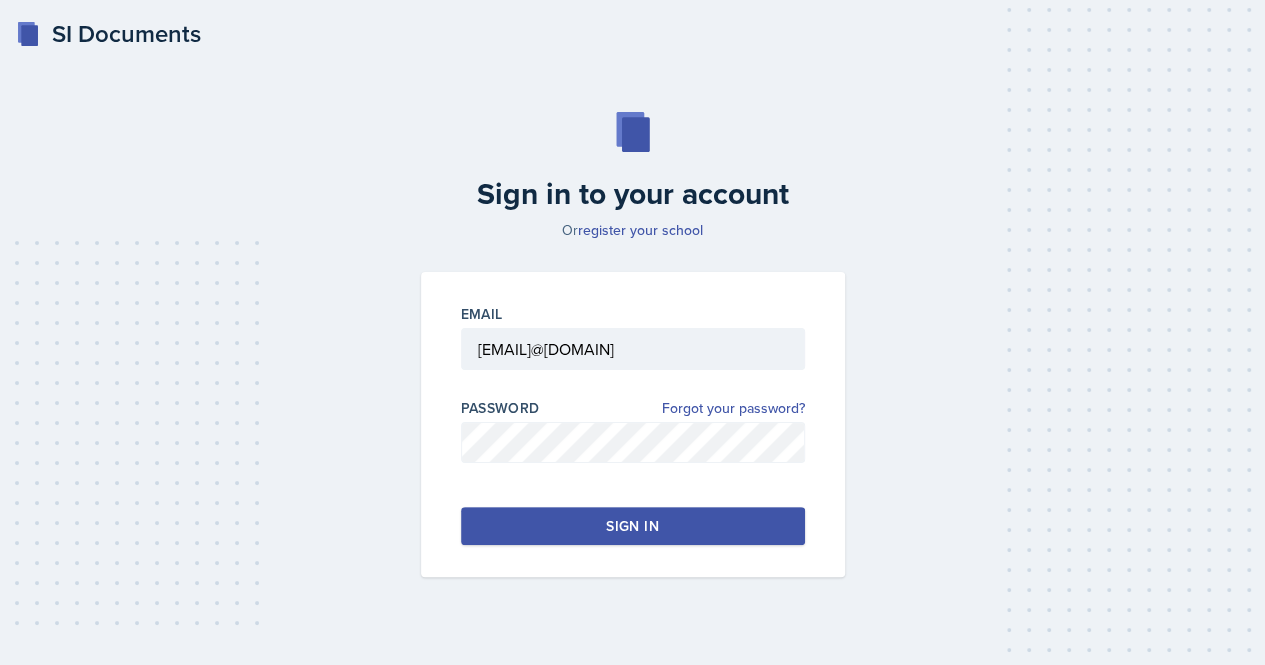 click on "Sign in" at bounding box center (633, 526) 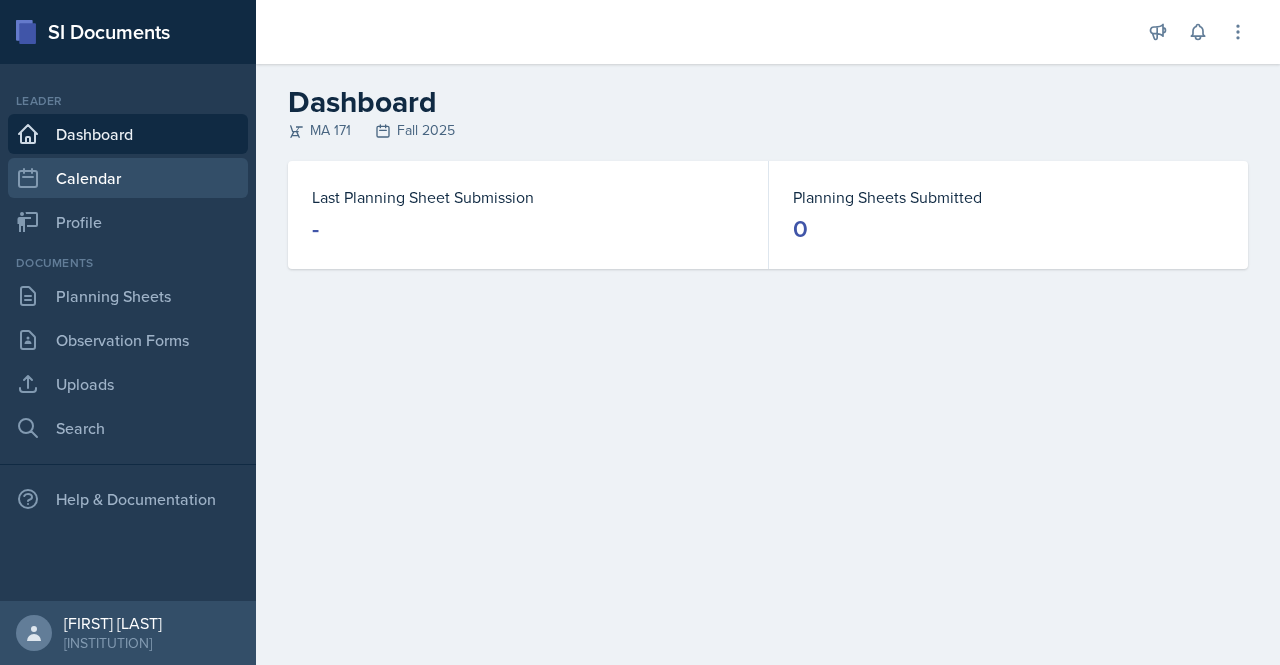 click on "Calendar" at bounding box center (128, 178) 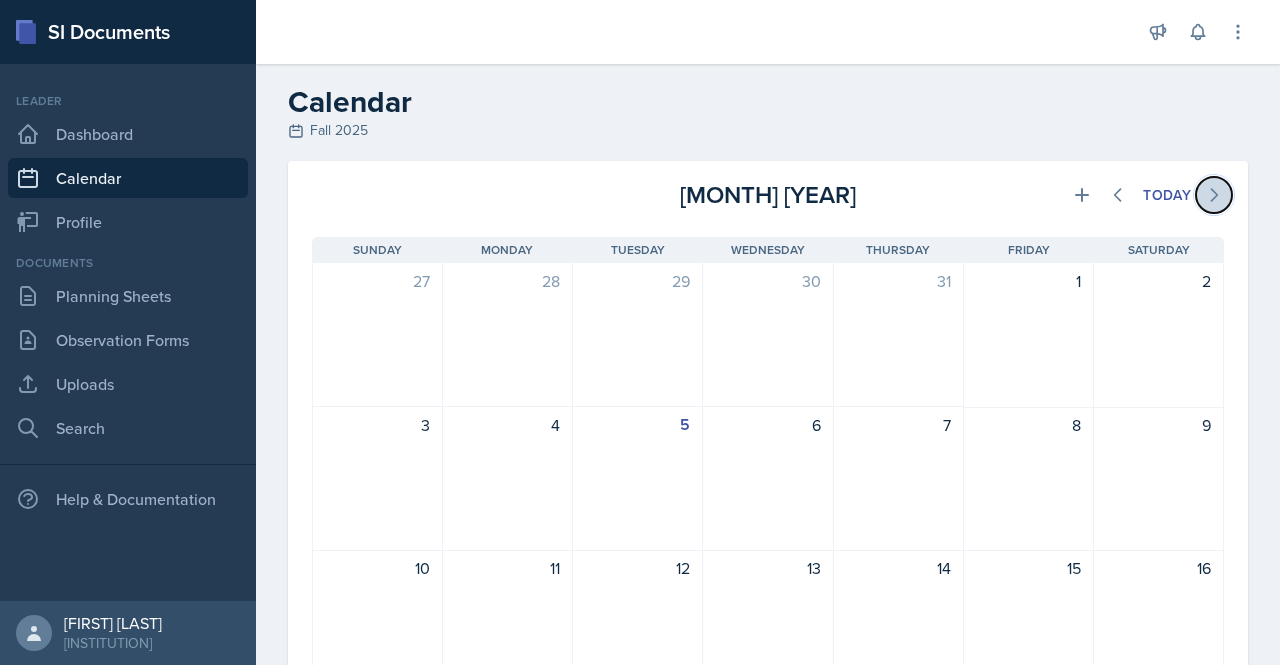 click 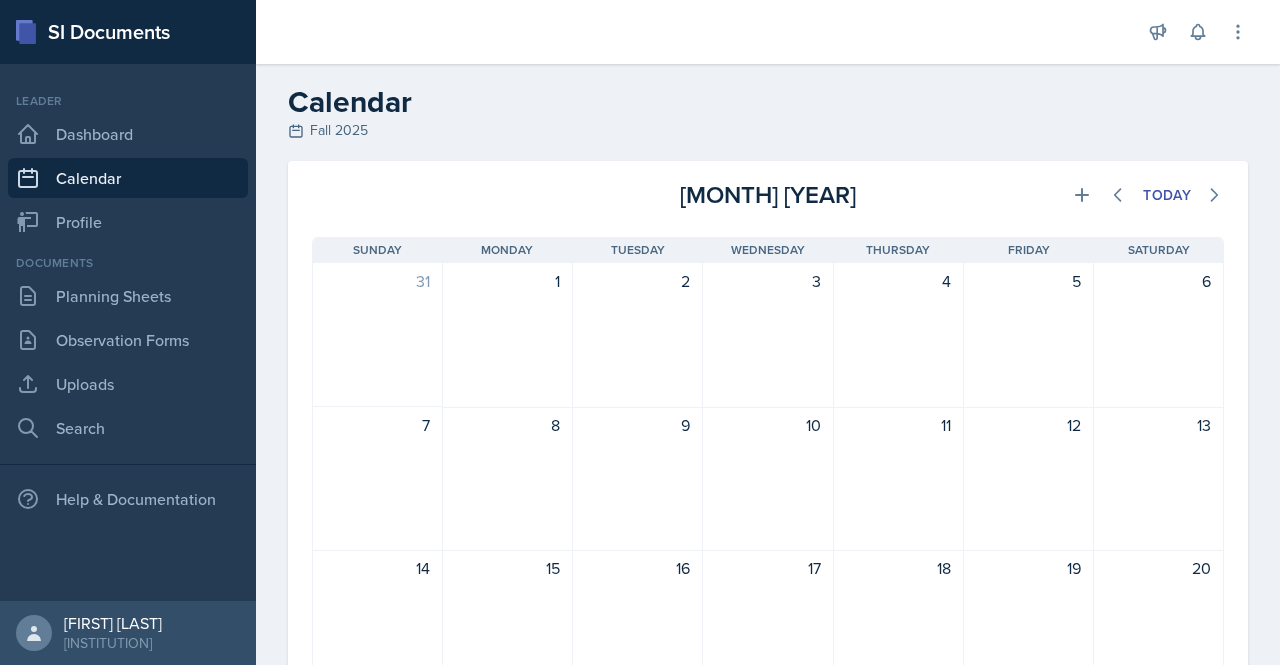 click on "Calendar" at bounding box center (128, 178) 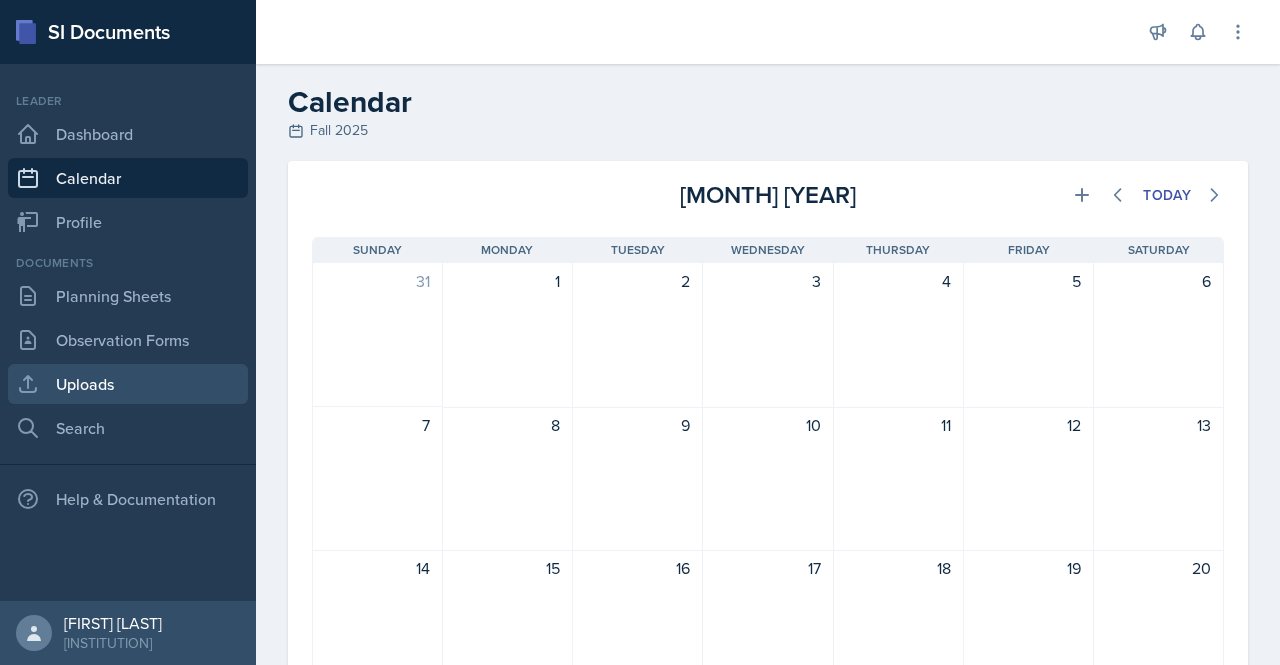 click on "Uploads" at bounding box center [128, 384] 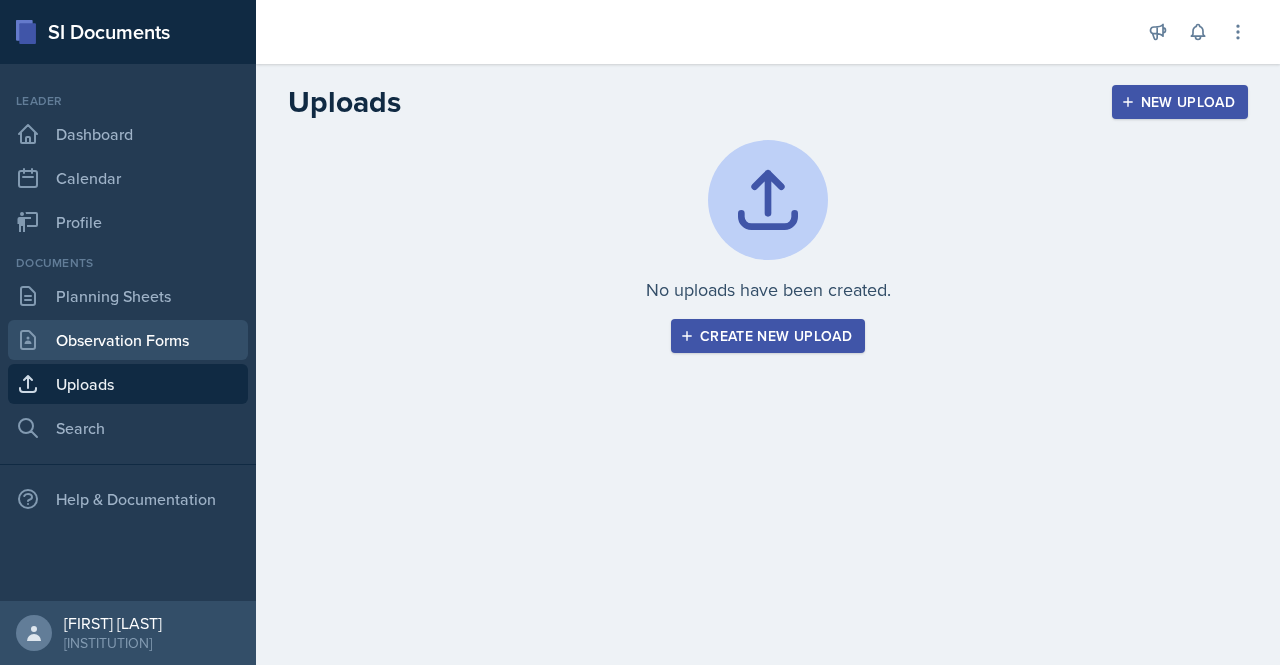 click on "Observation Forms" at bounding box center (128, 340) 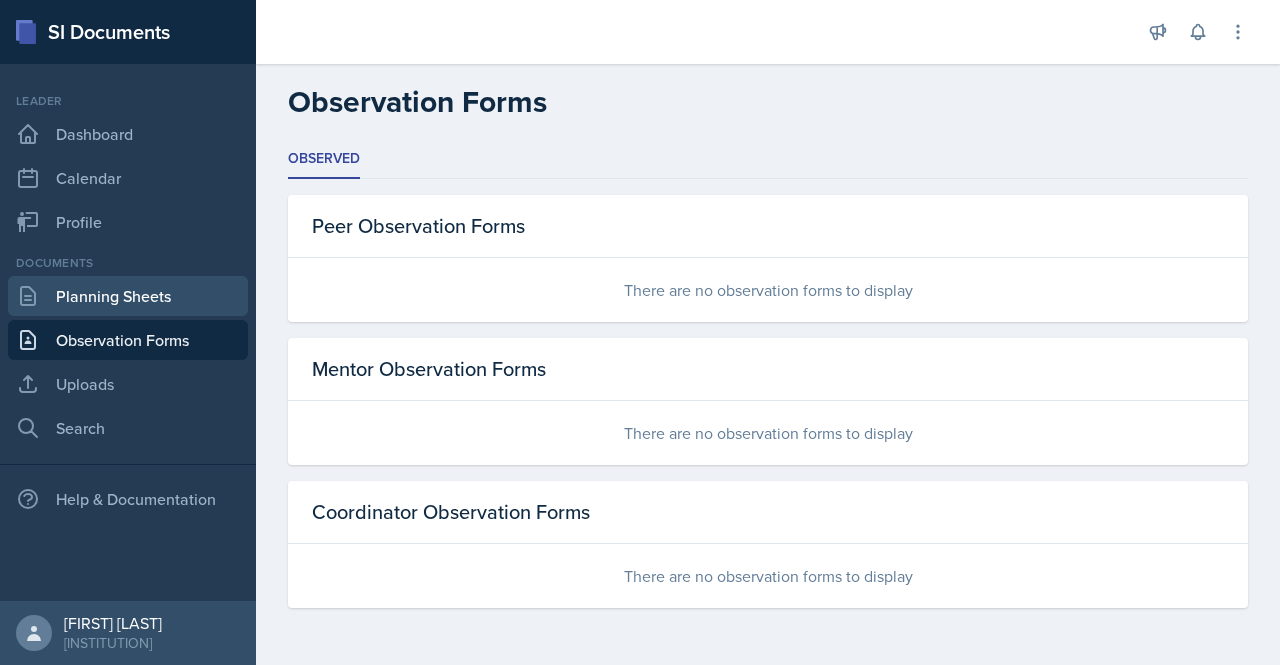 click on "Planning Sheets" at bounding box center [128, 296] 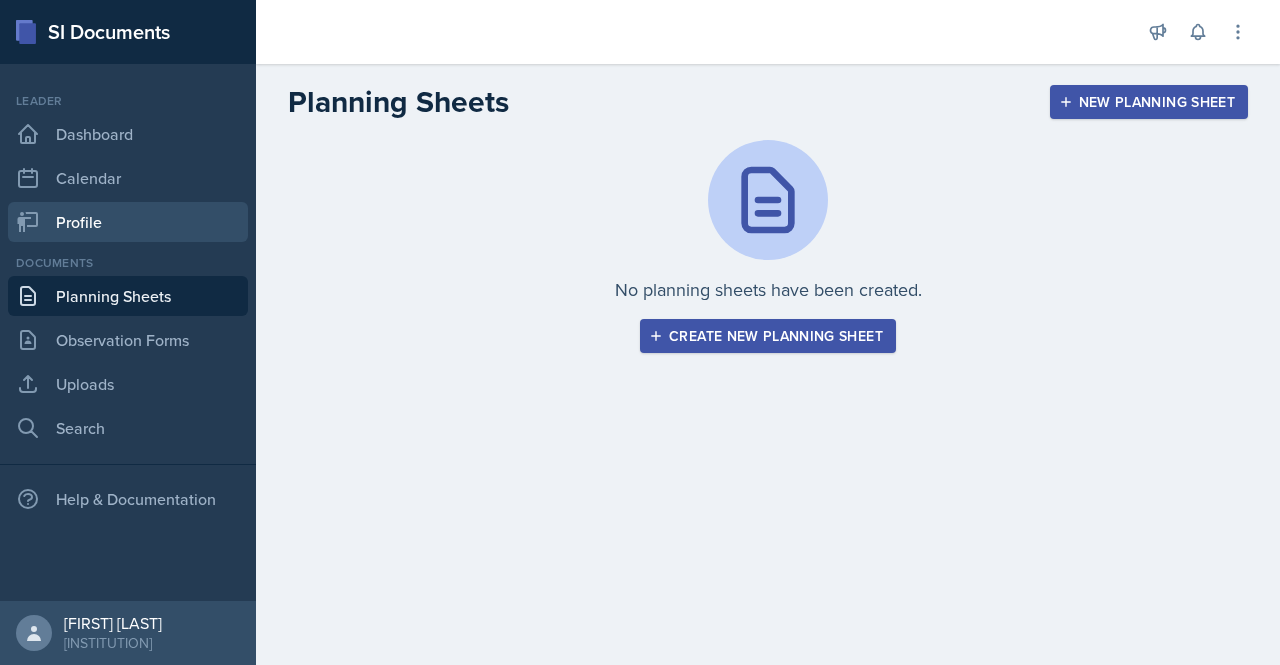 click on "Profile" at bounding box center (128, 222) 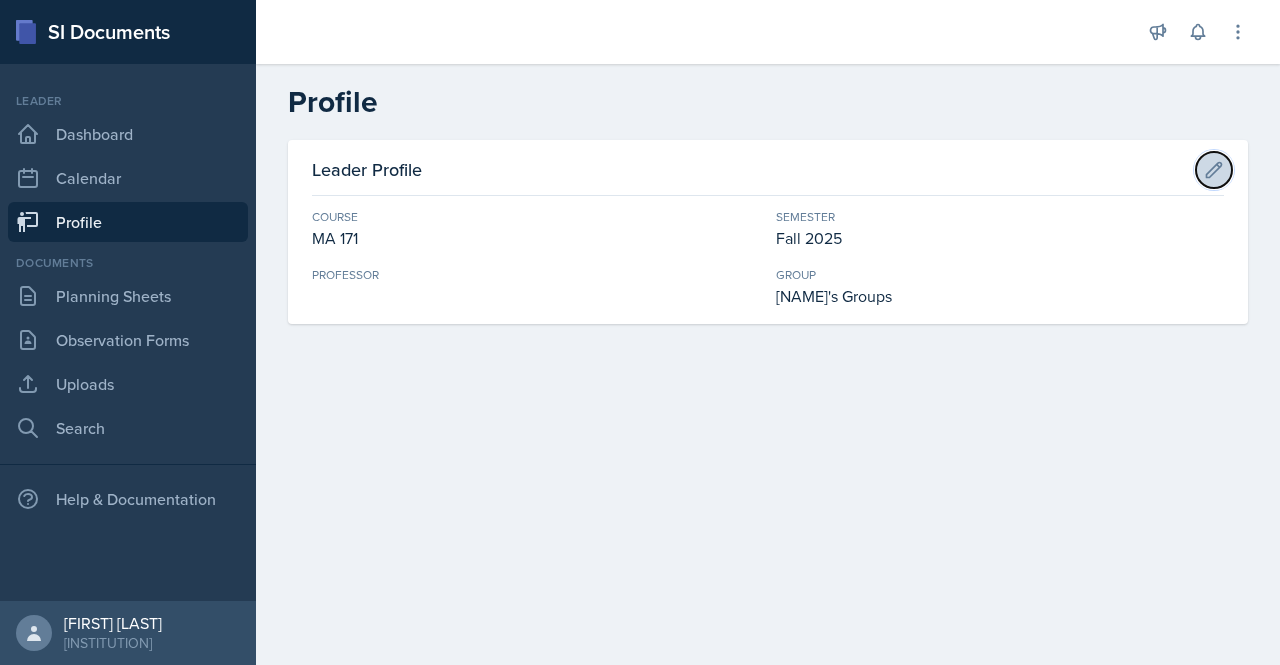 click 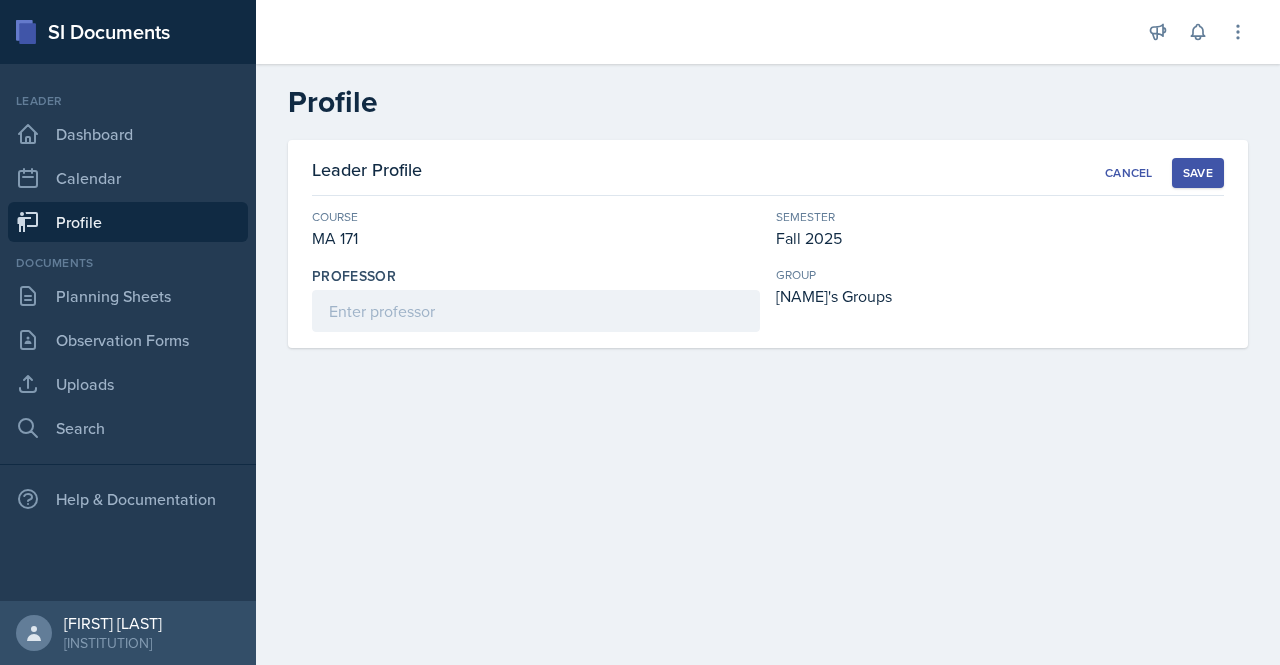 click on "MA 171" at bounding box center [536, 238] 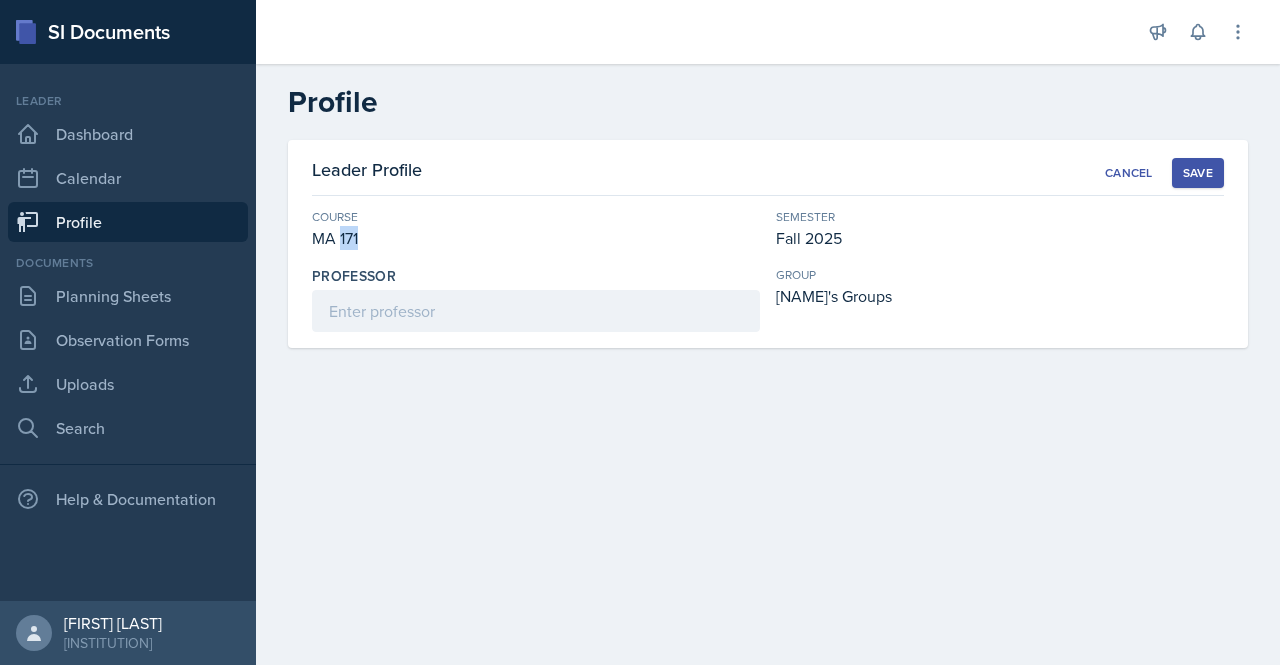 click on "MA 171" at bounding box center (536, 238) 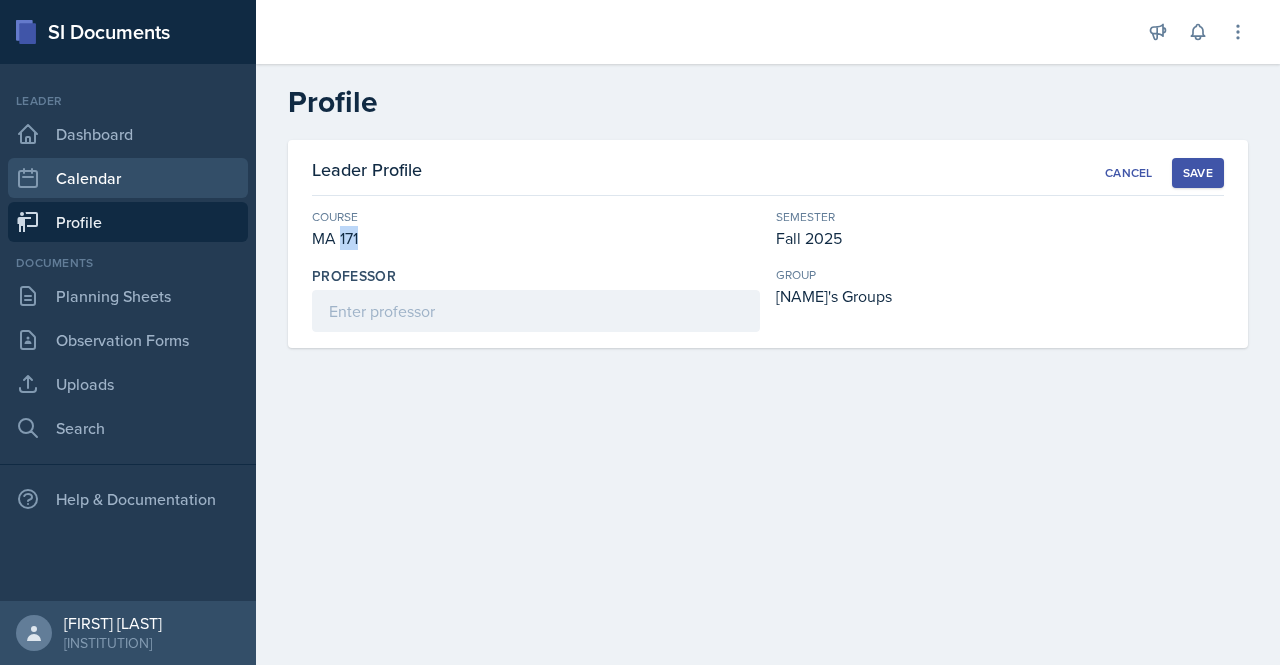 click on "Calendar" at bounding box center (128, 178) 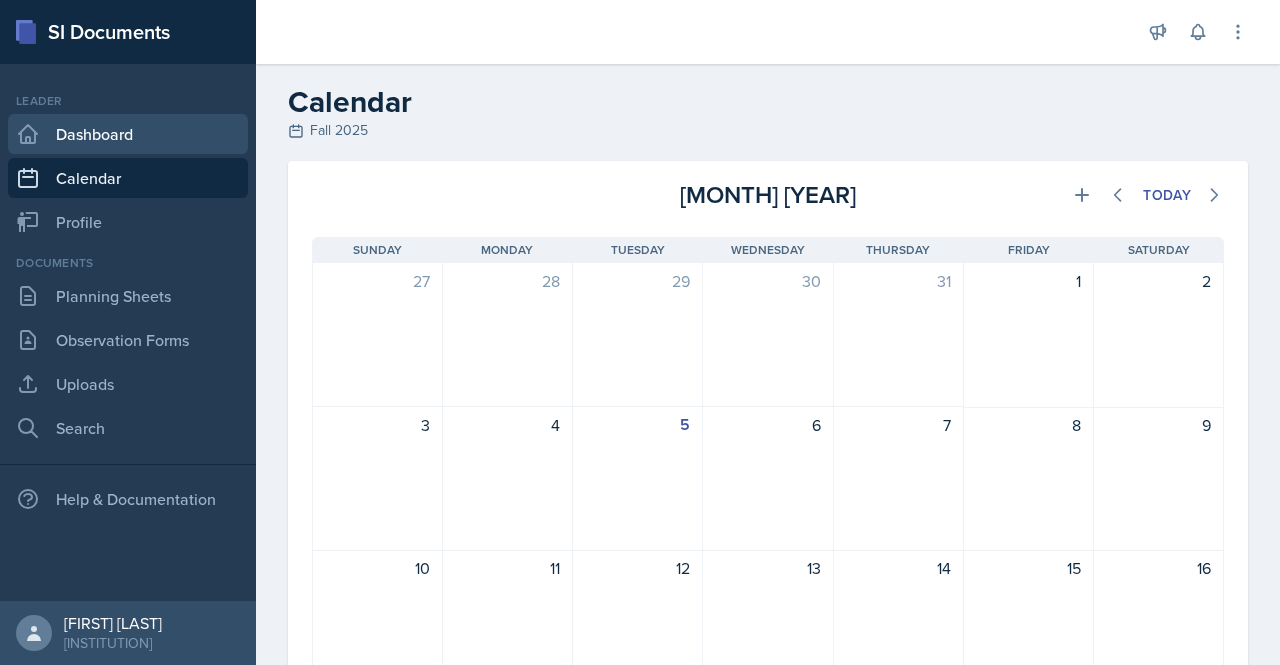 click on "Dashboard" at bounding box center (128, 134) 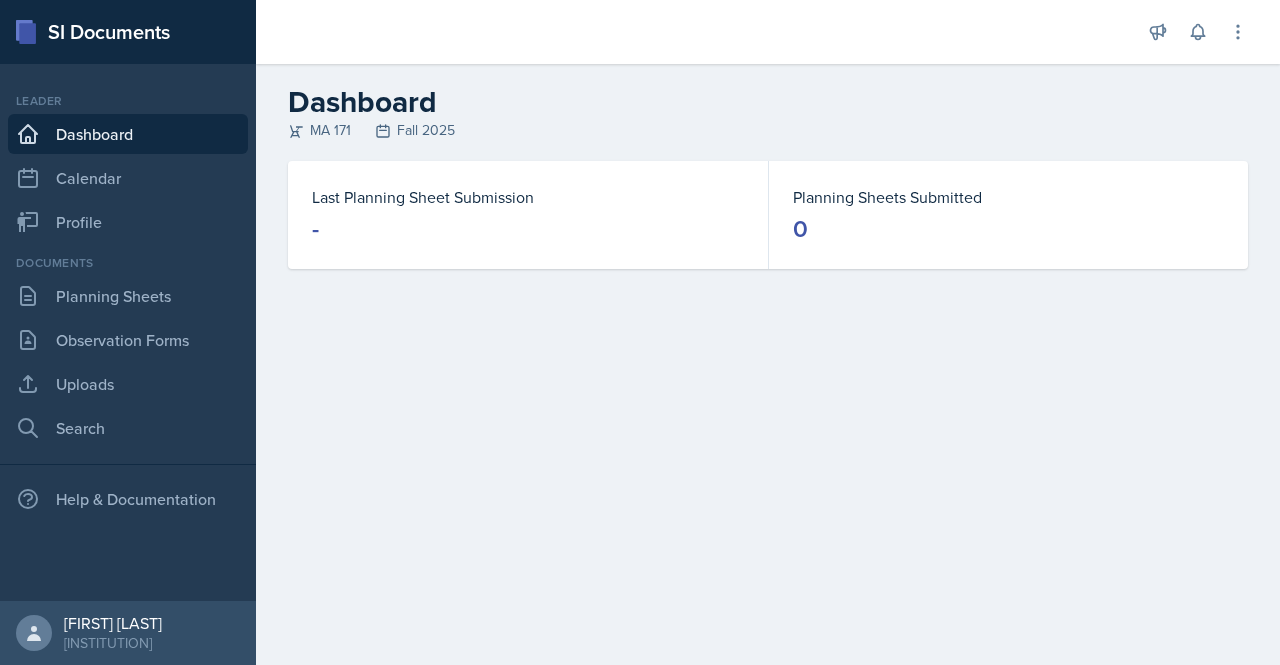click on "MA 171
Fall 2025" at bounding box center [768, 130] 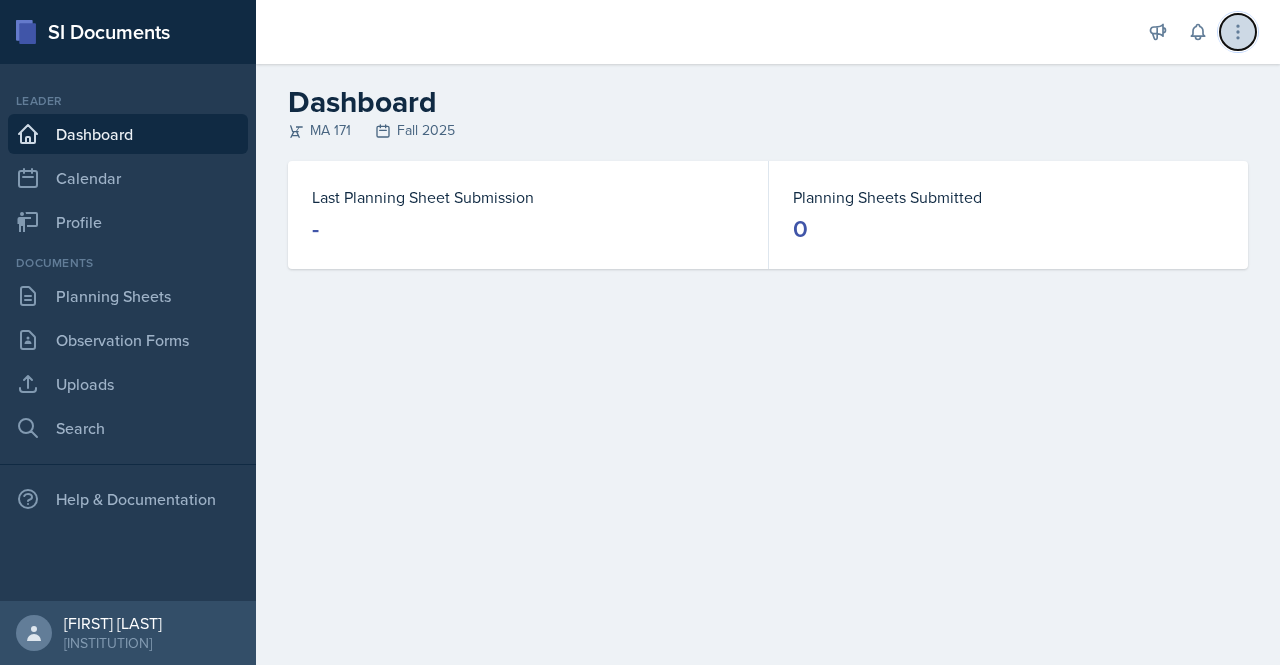 click 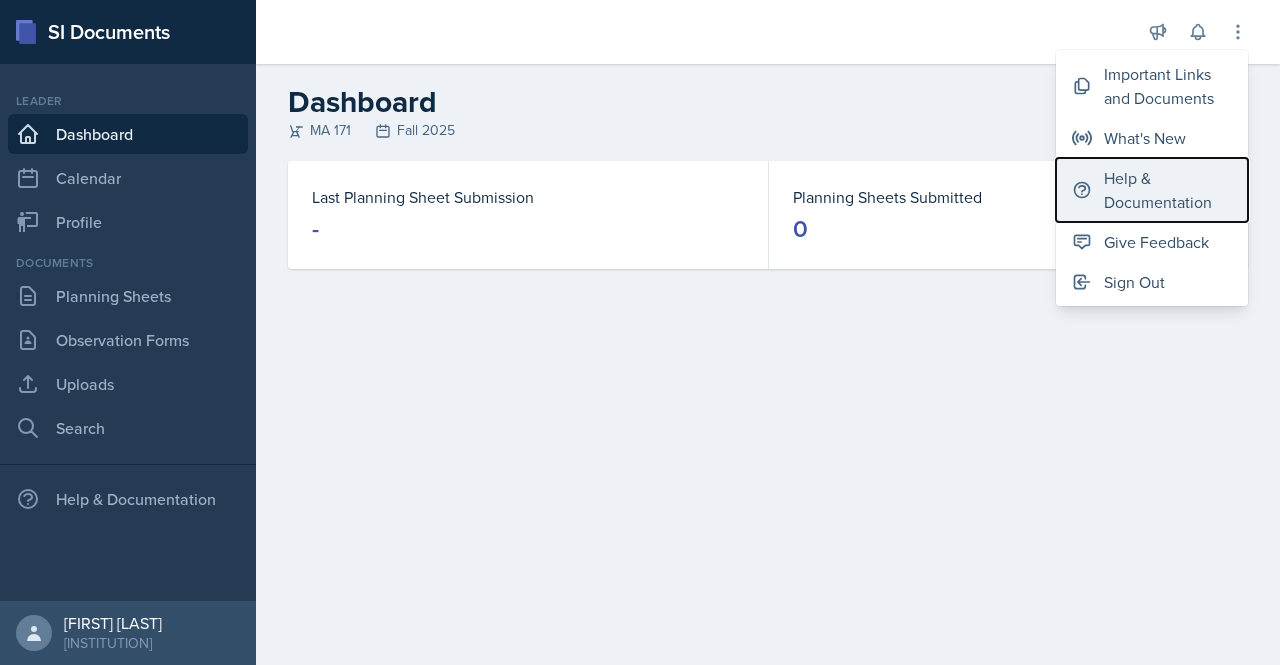 click on "Help & Documentation" at bounding box center [1168, 190] 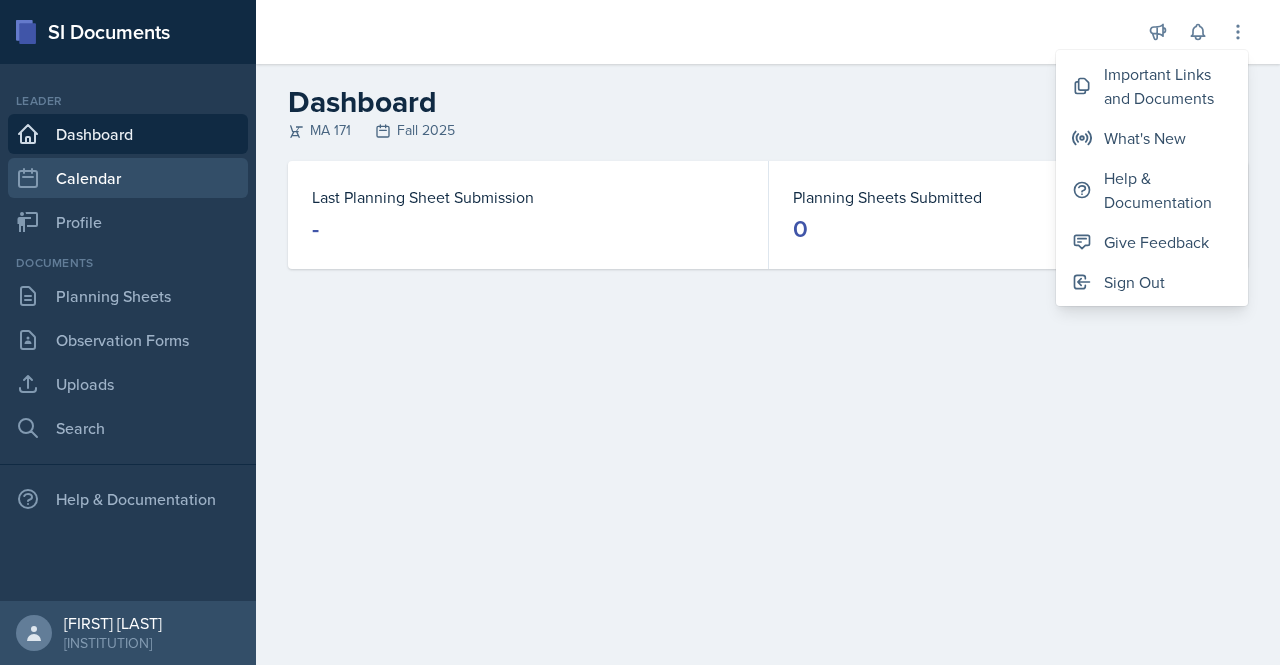 click on "Calendar" at bounding box center (128, 178) 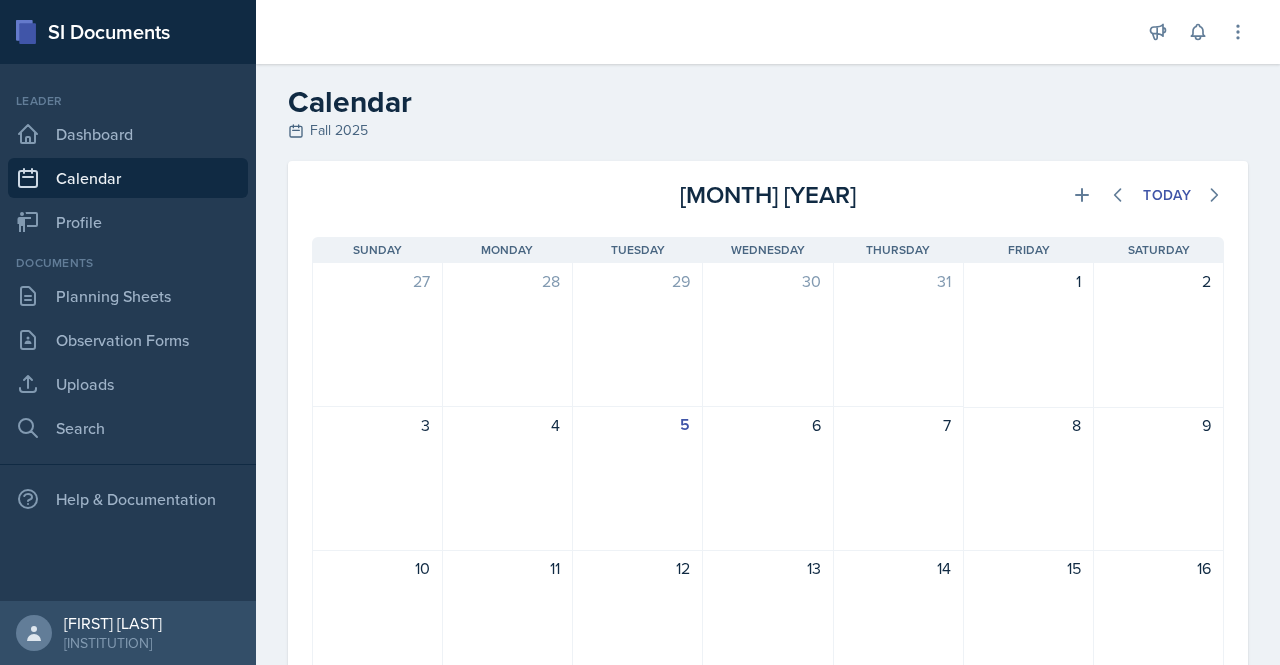 scroll, scrollTop: 28, scrollLeft: 0, axis: vertical 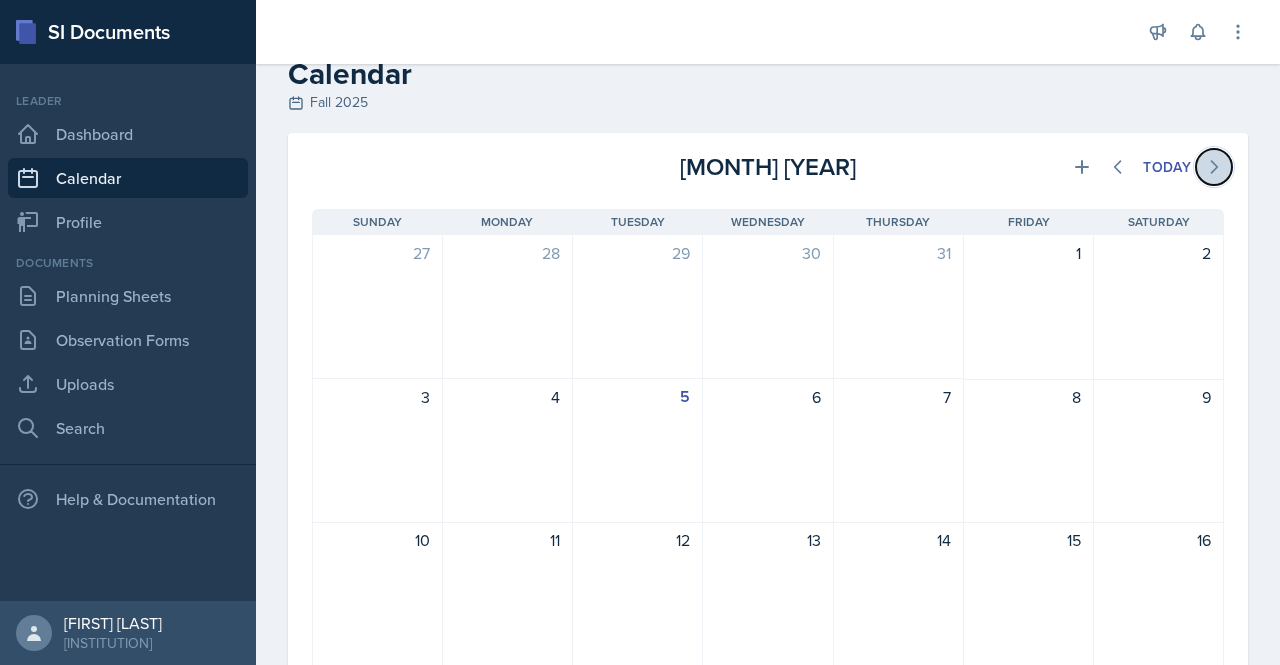 click at bounding box center (1214, 167) 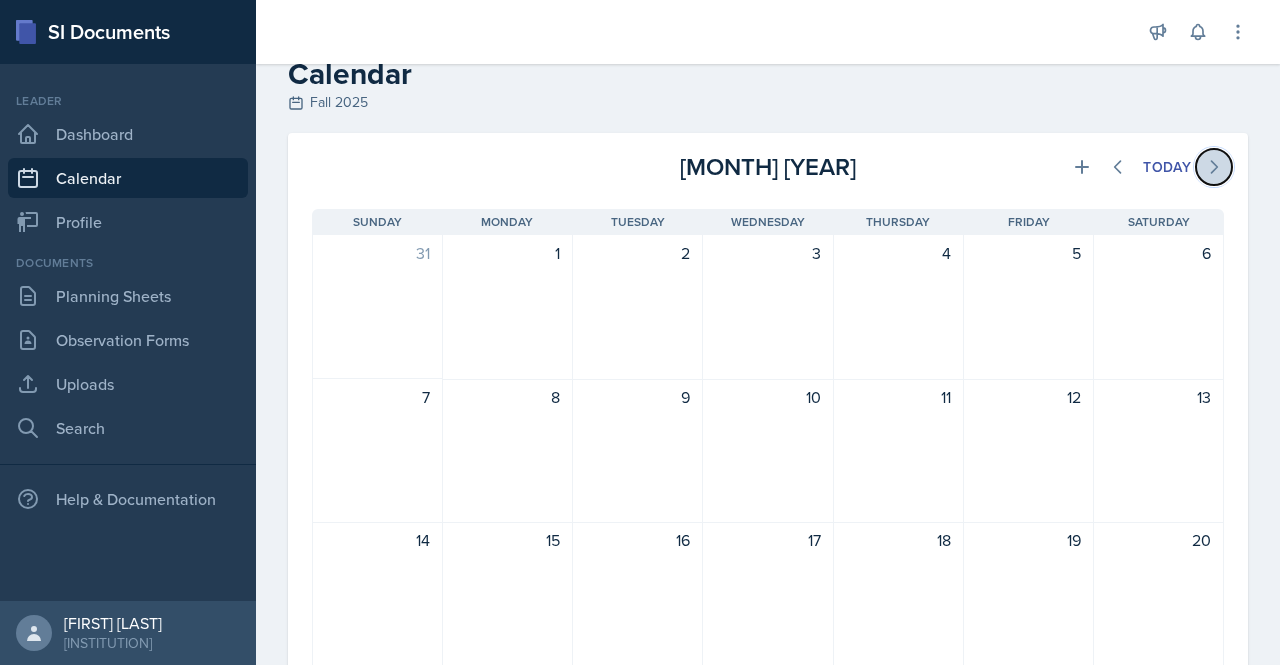click at bounding box center (1214, 167) 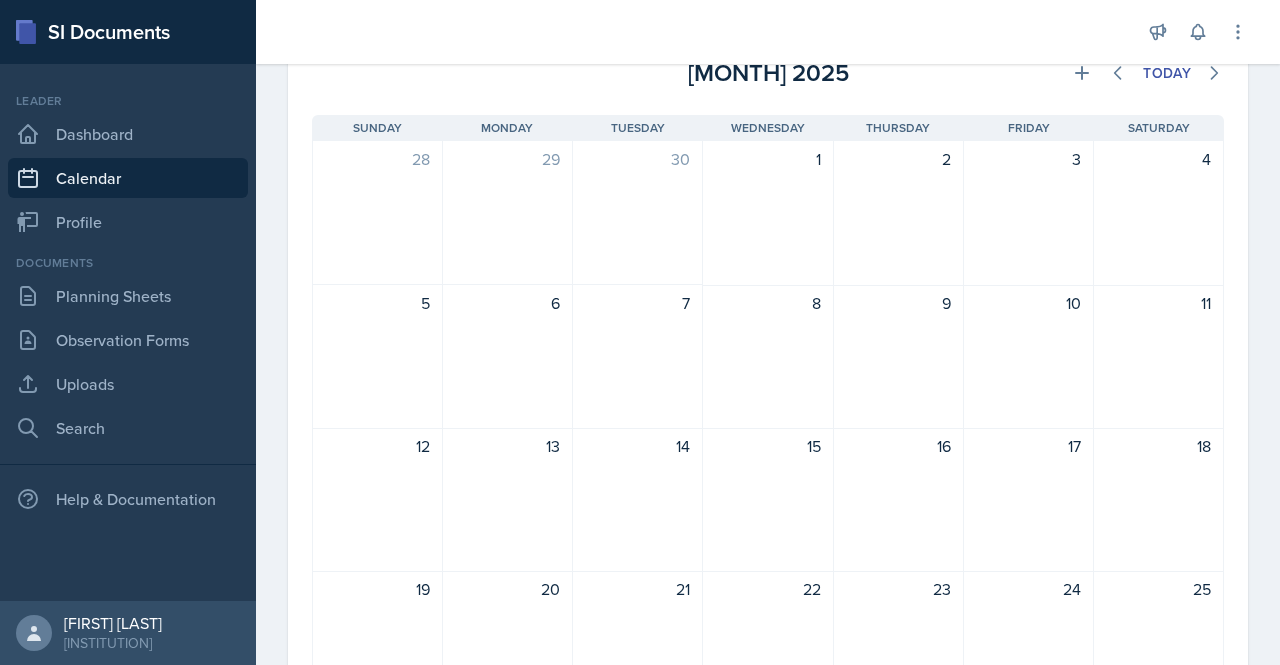 scroll, scrollTop: 123, scrollLeft: 0, axis: vertical 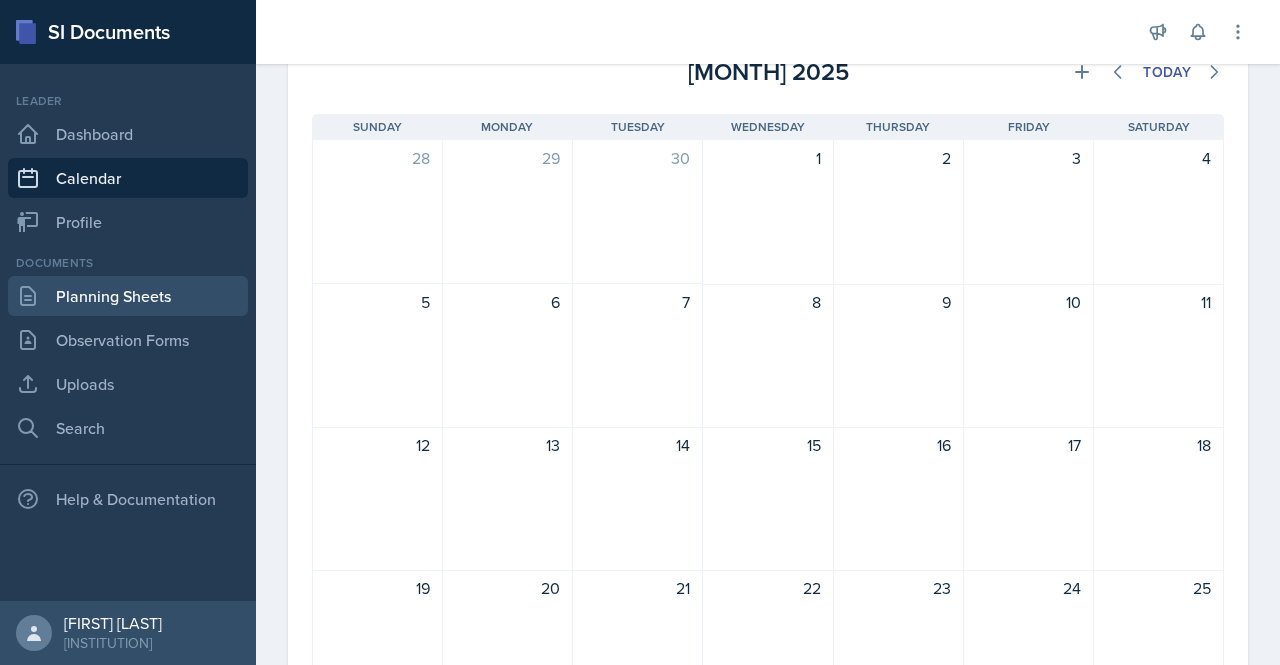 click on "Planning Sheets" at bounding box center [128, 296] 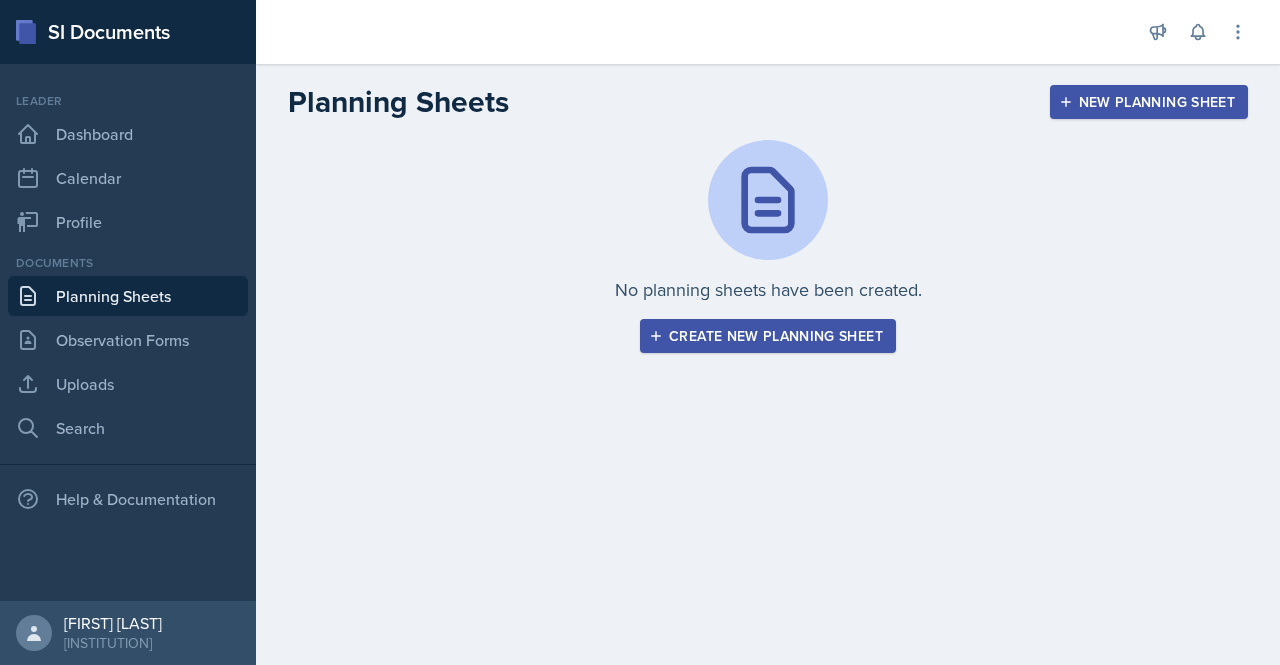 scroll, scrollTop: 0, scrollLeft: 0, axis: both 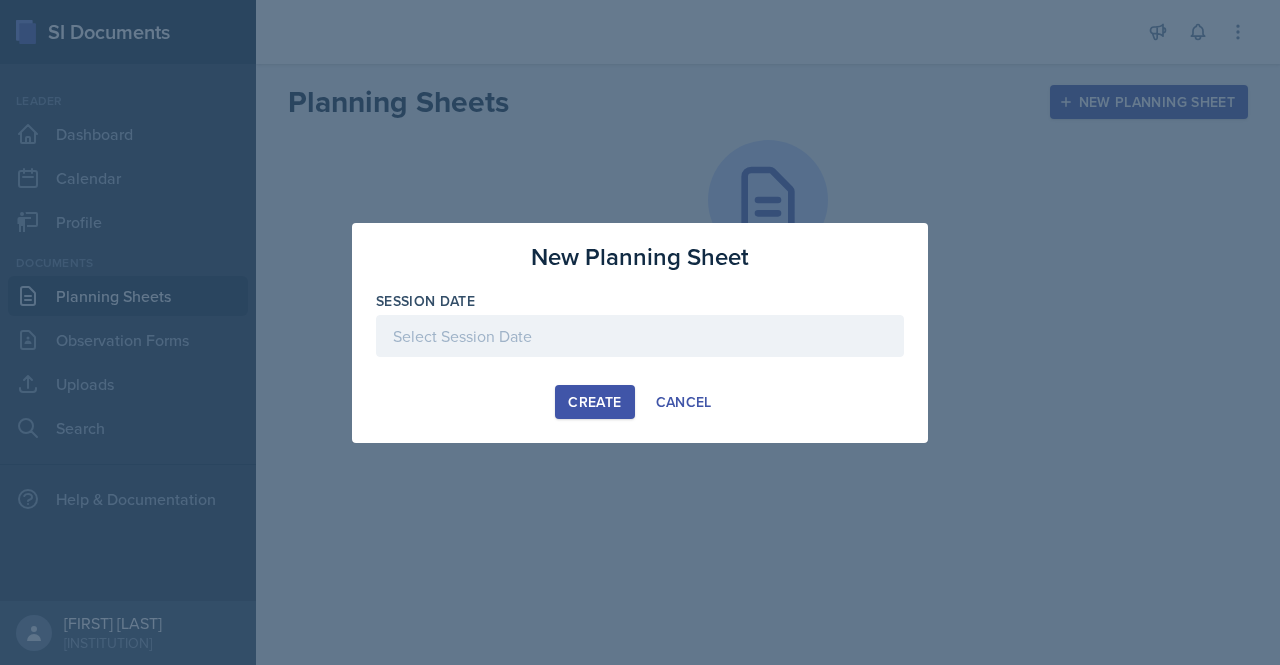 drag, startPoint x: 506, startPoint y: 331, endPoint x: 447, endPoint y: 317, distance: 60.63827 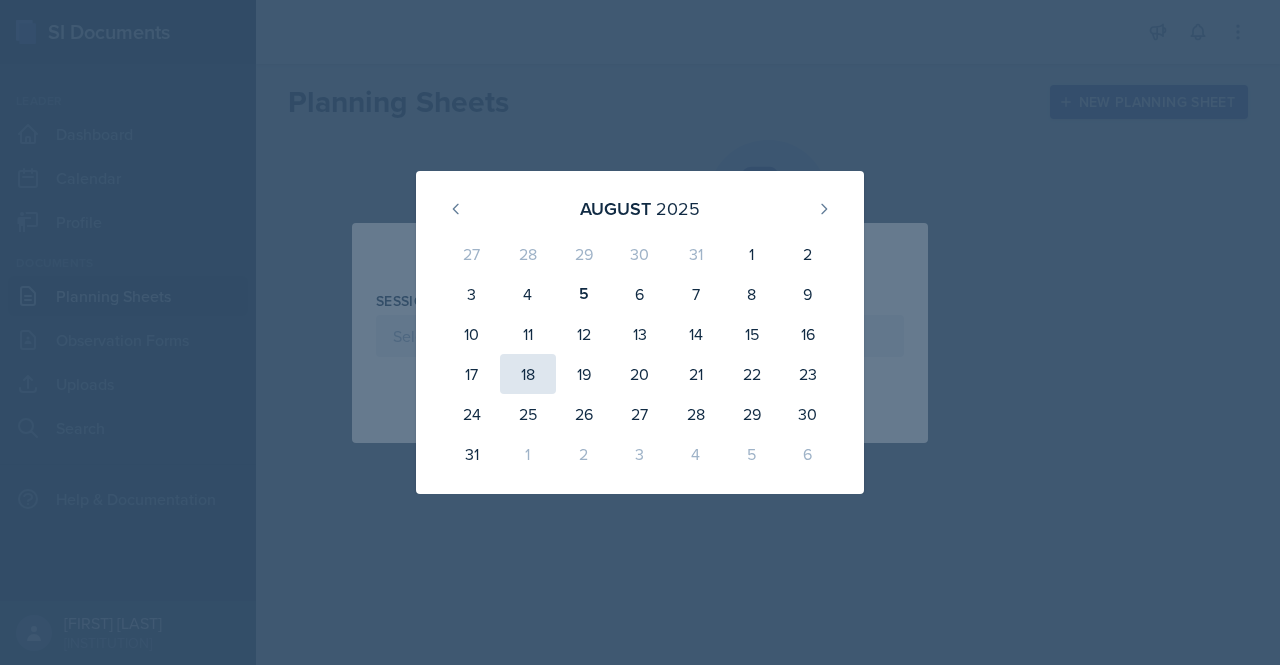 click on "18" at bounding box center (528, 374) 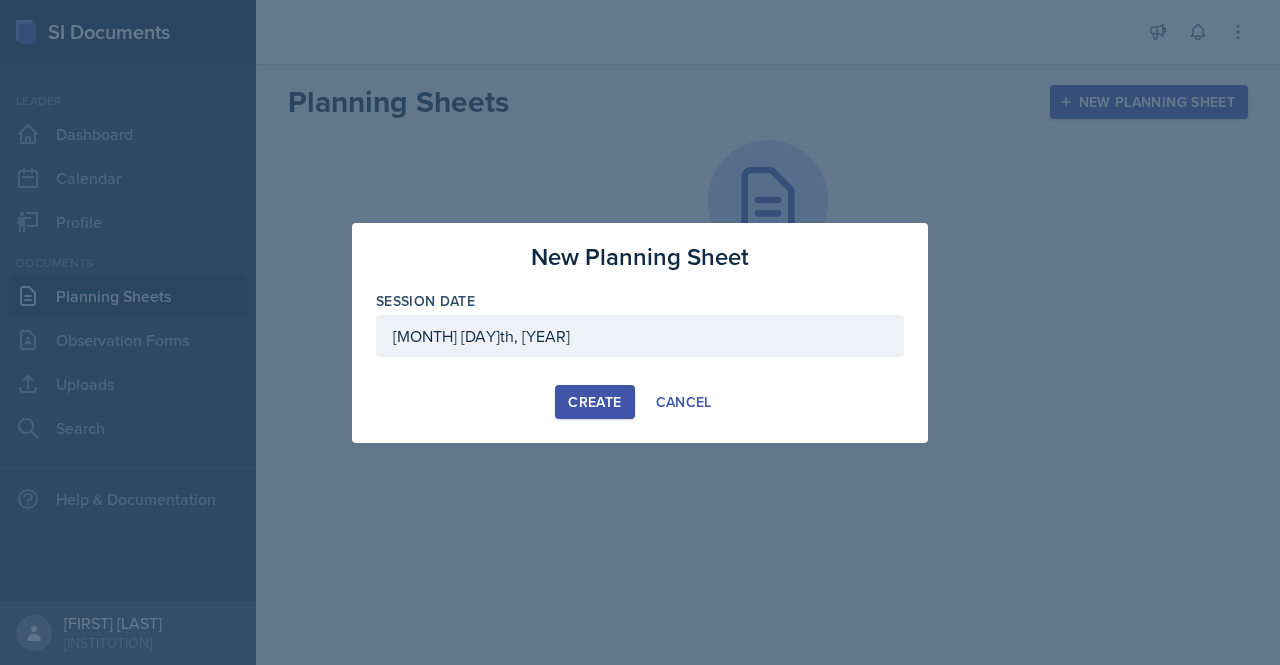 click on "Create" at bounding box center (594, 402) 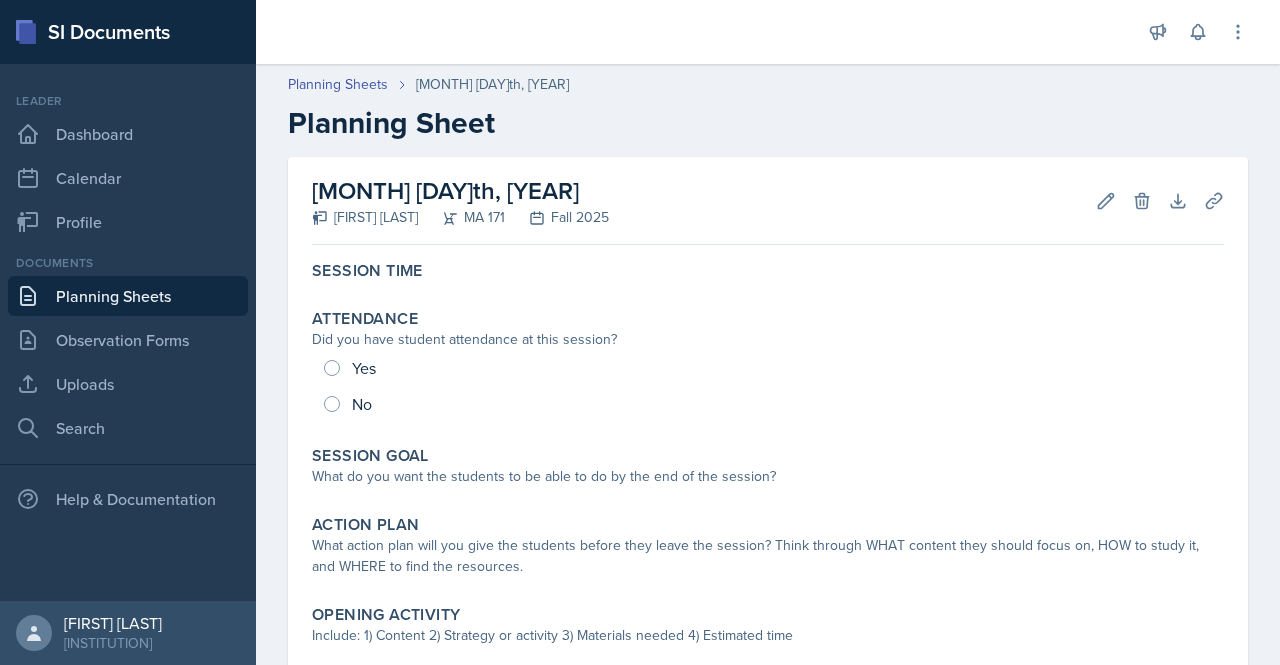 click on "MA 171" at bounding box center [461, 217] 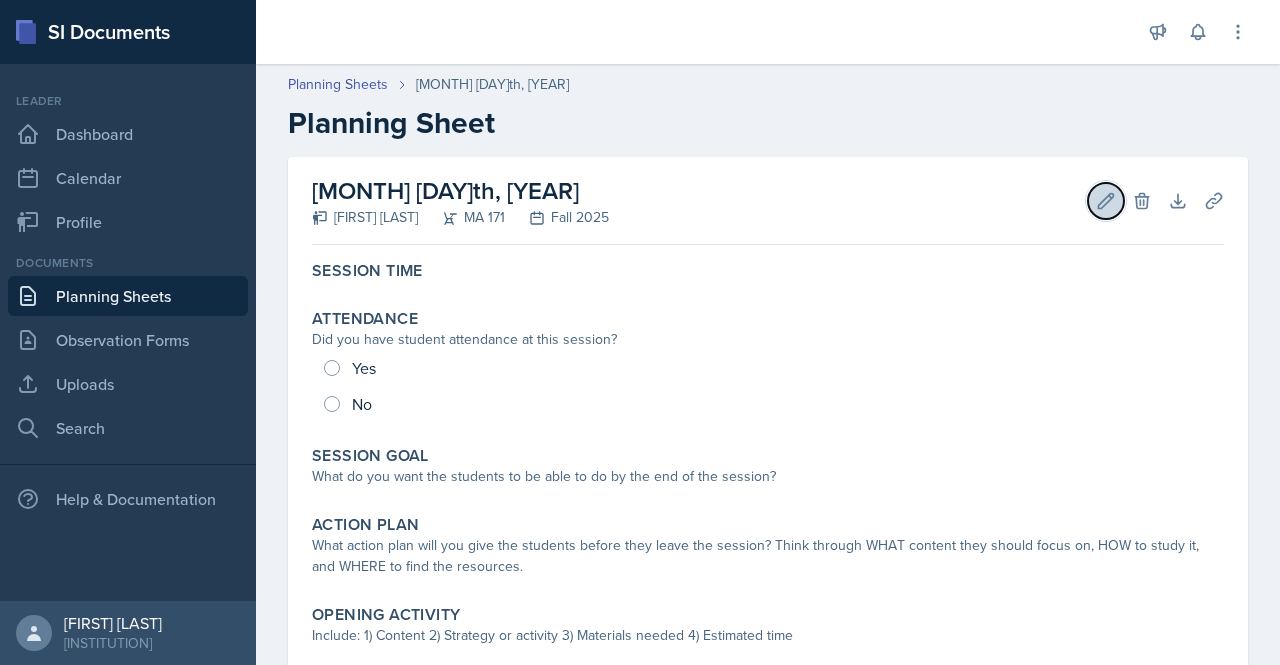 click 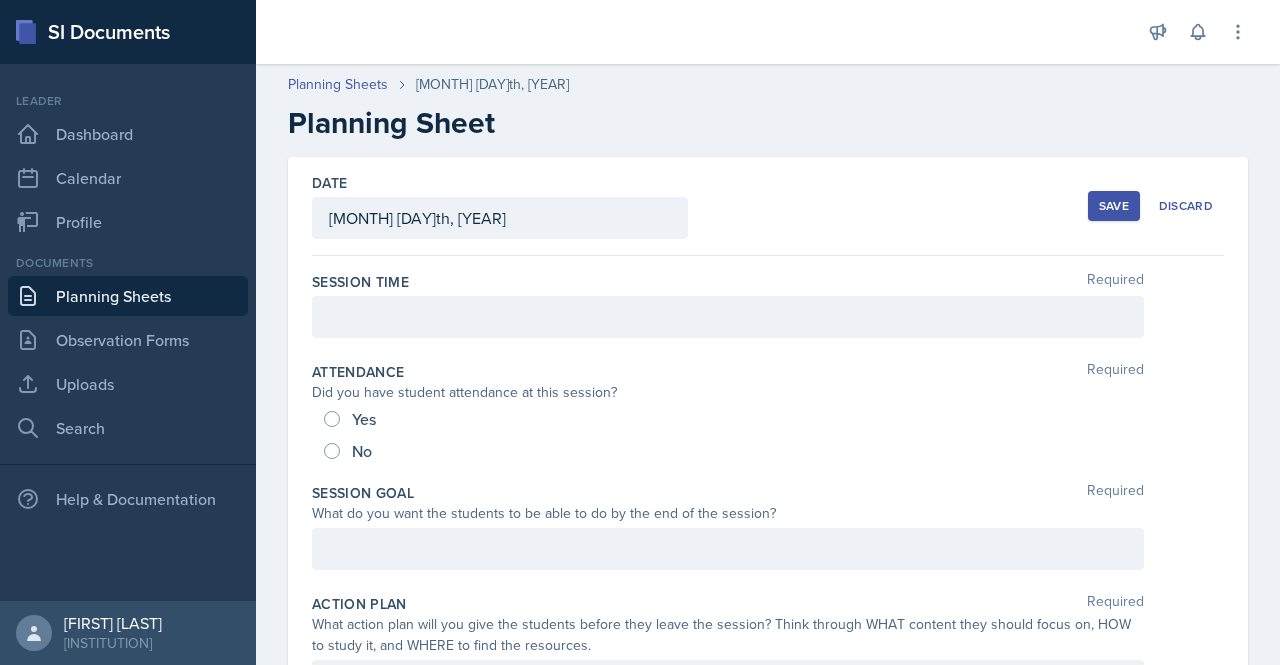 click on "August 18th, 2025" at bounding box center [500, 218] 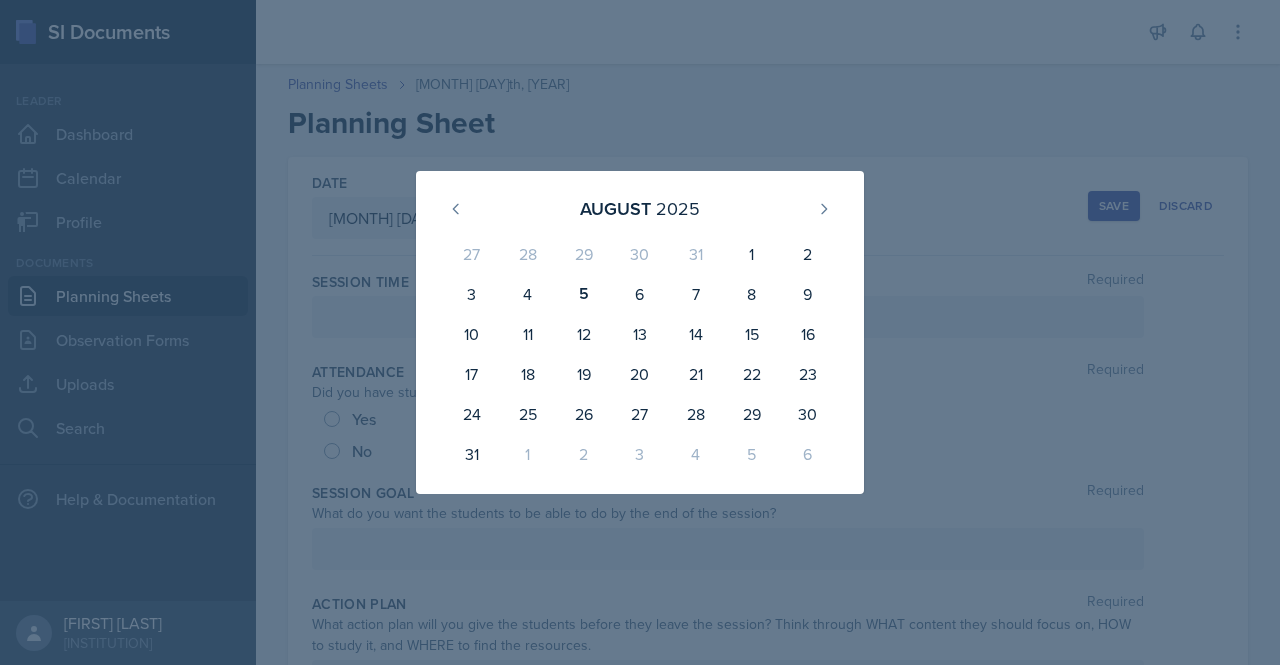 click at bounding box center [640, 332] 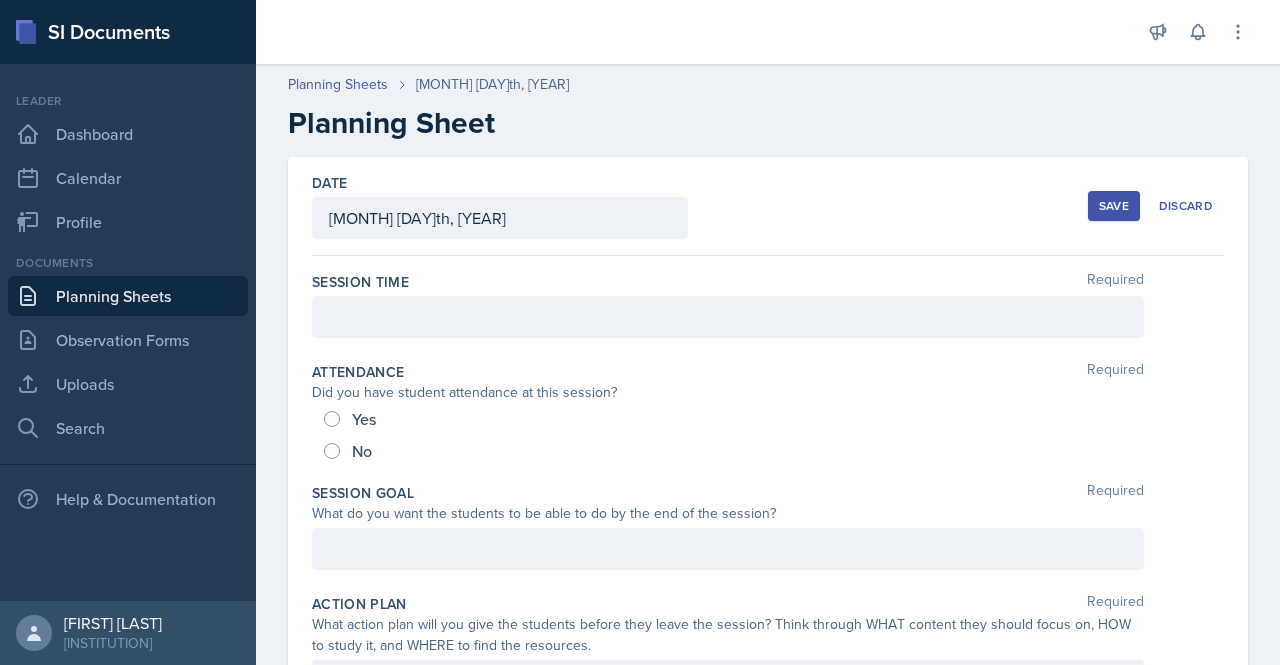 click on "Save" at bounding box center (1114, 206) 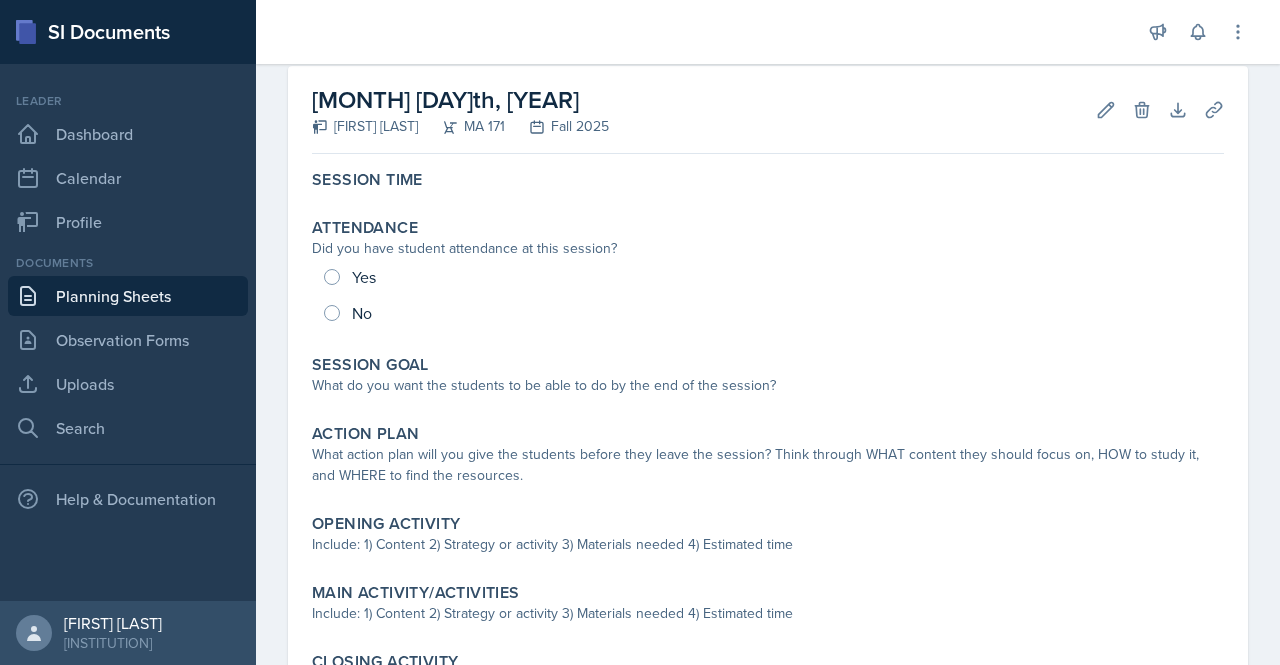 scroll, scrollTop: 89, scrollLeft: 0, axis: vertical 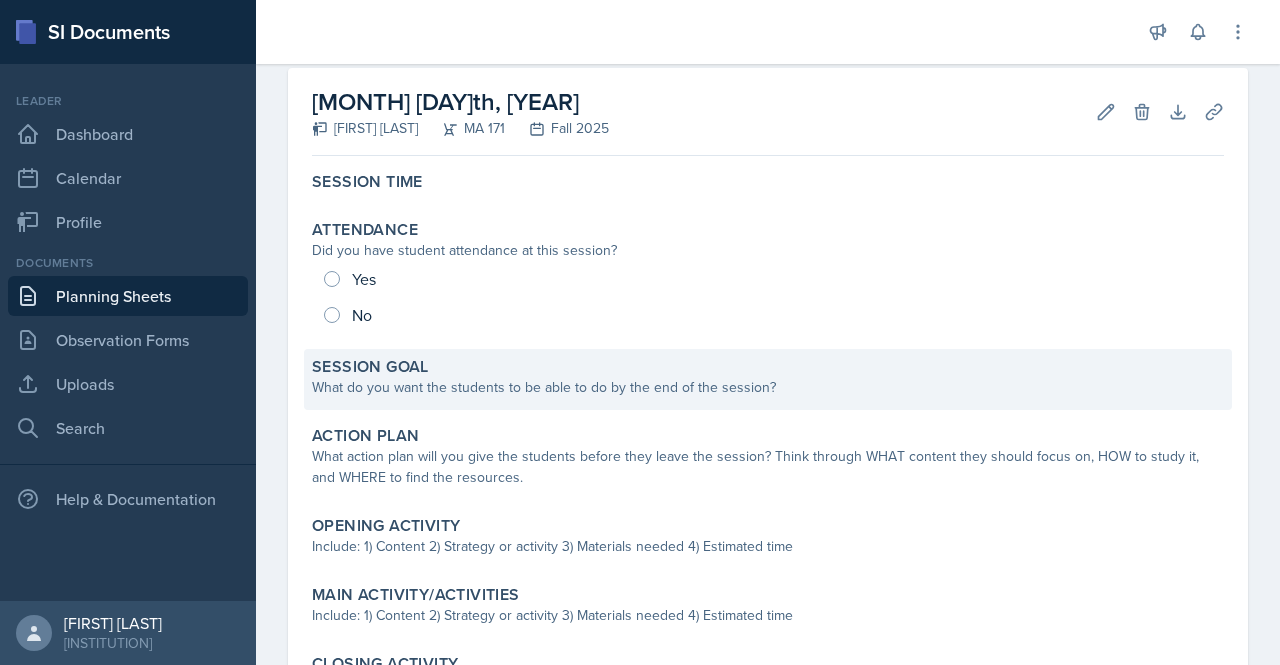 click on "Session Goal" at bounding box center (768, 367) 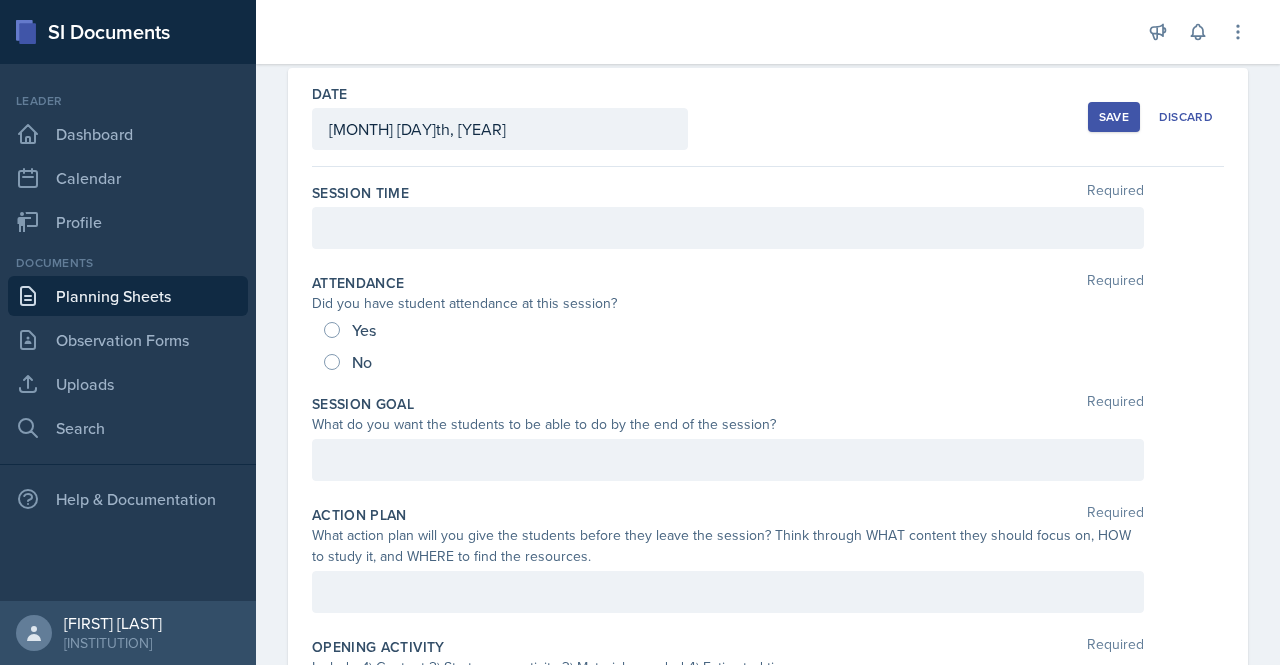 scroll, scrollTop: 0, scrollLeft: 0, axis: both 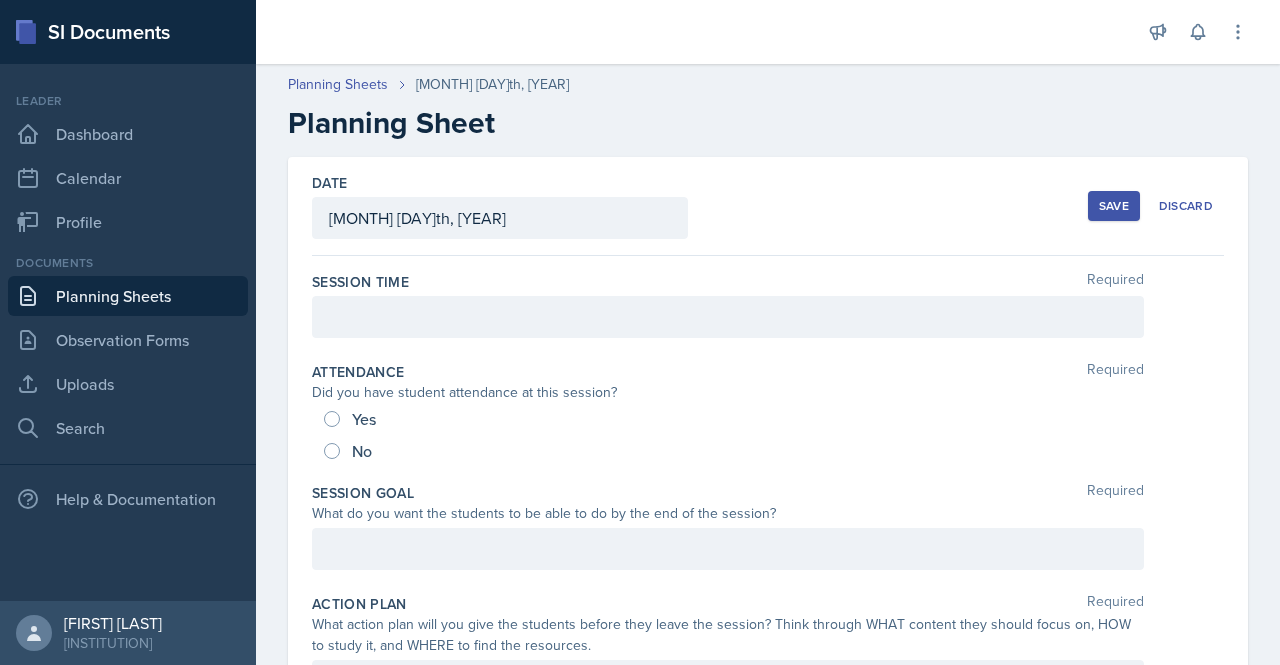 click at bounding box center [728, 317] 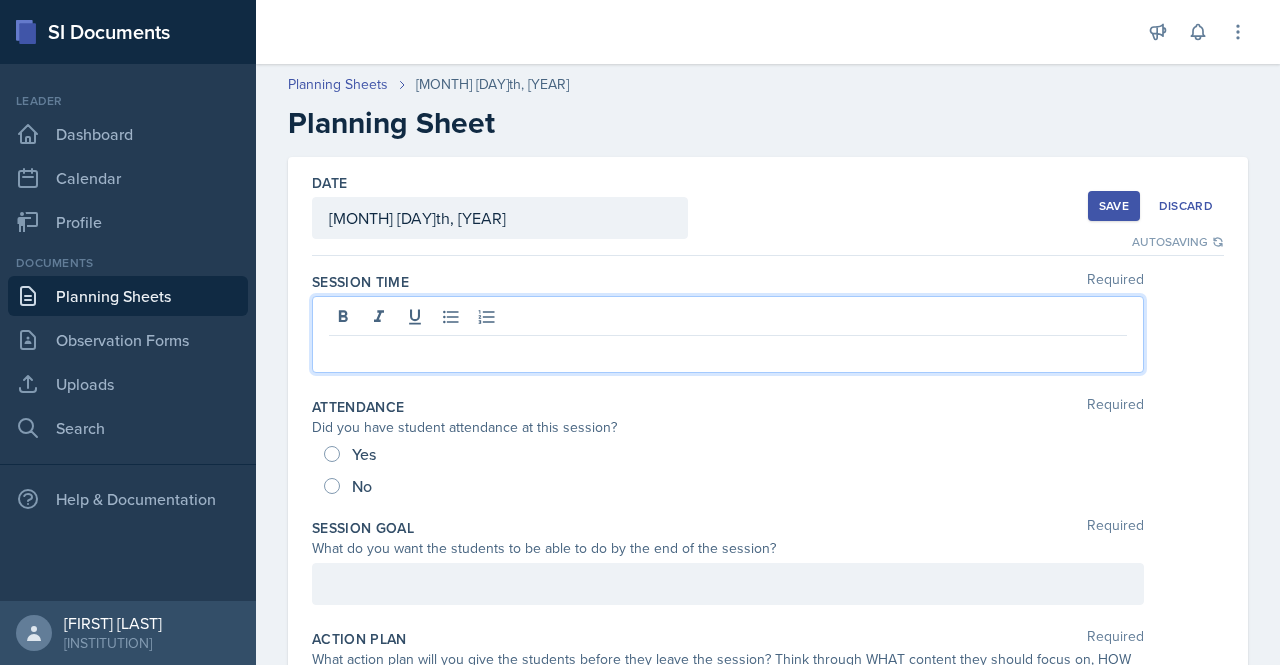 type 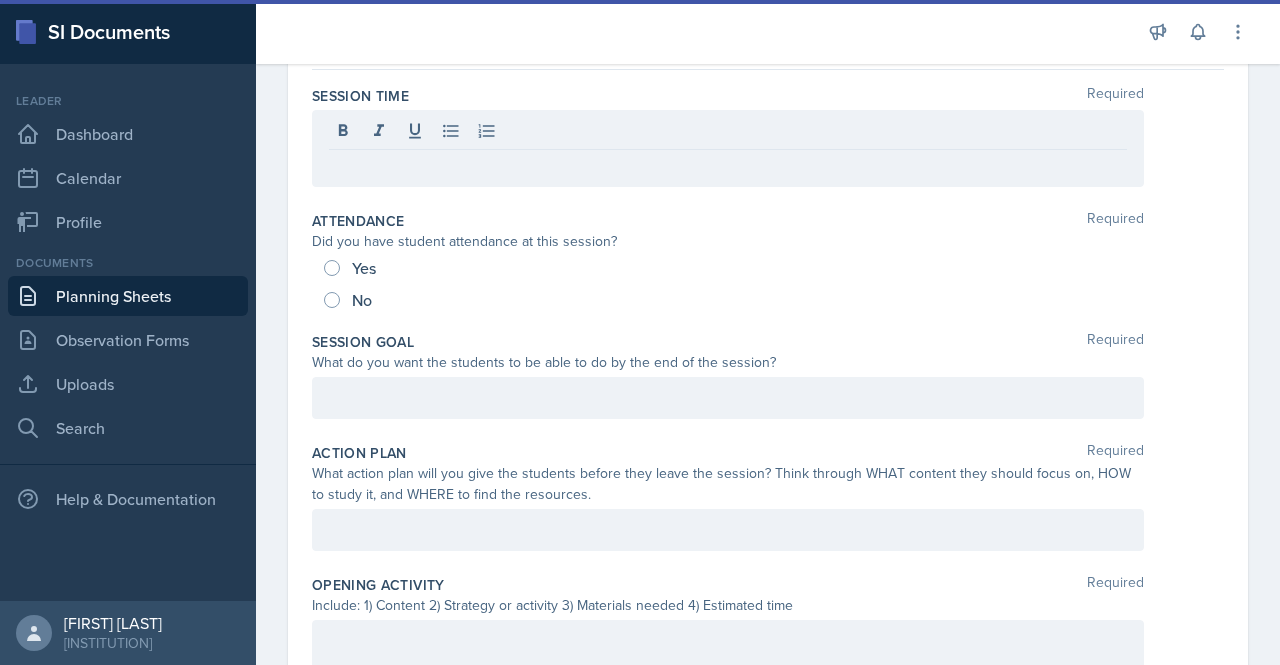 scroll, scrollTop: 0, scrollLeft: 0, axis: both 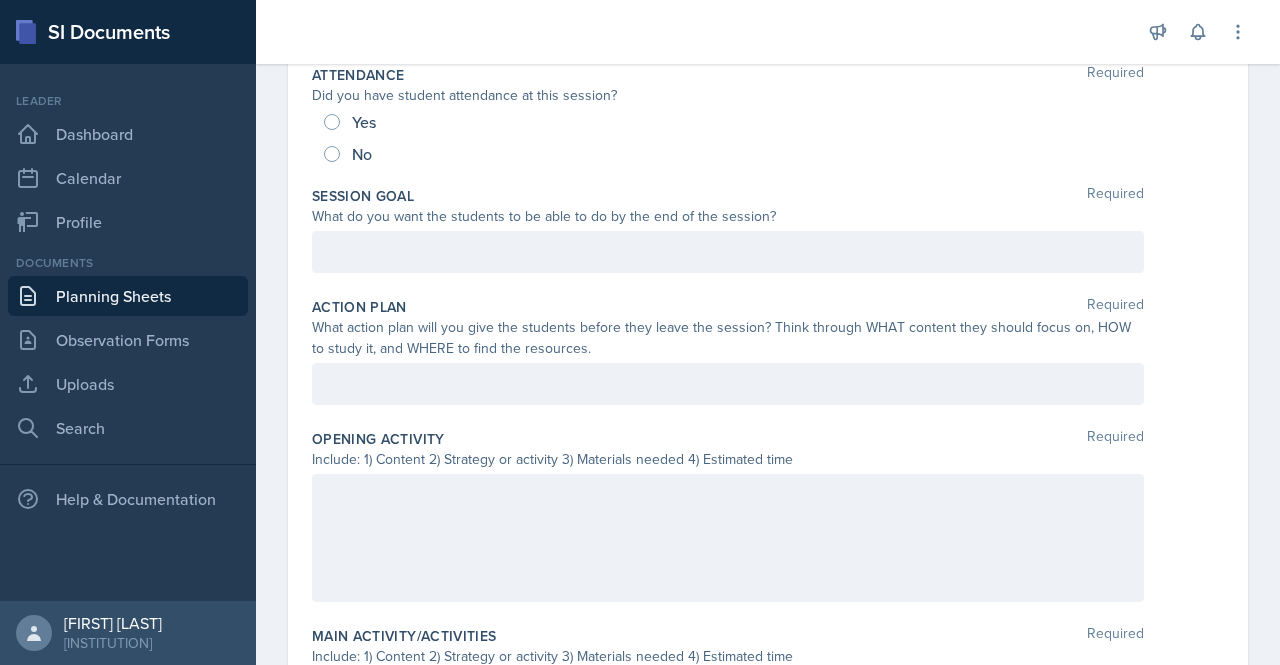 click at bounding box center (728, 538) 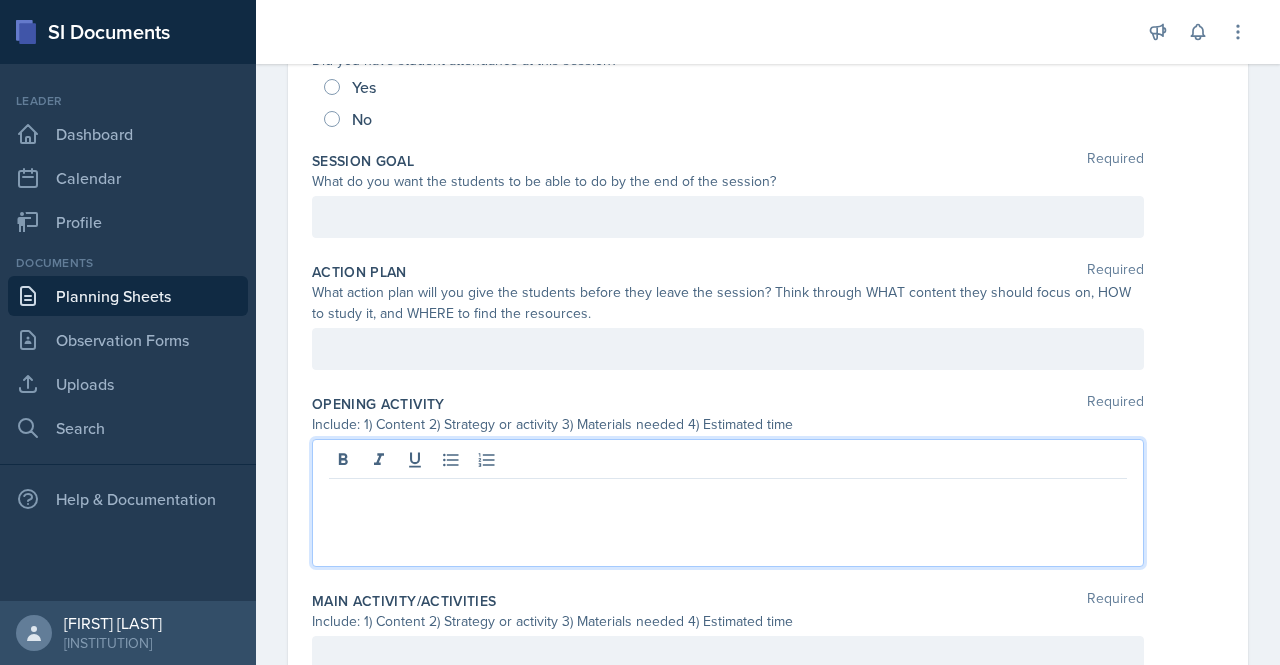 scroll, scrollTop: 489, scrollLeft: 0, axis: vertical 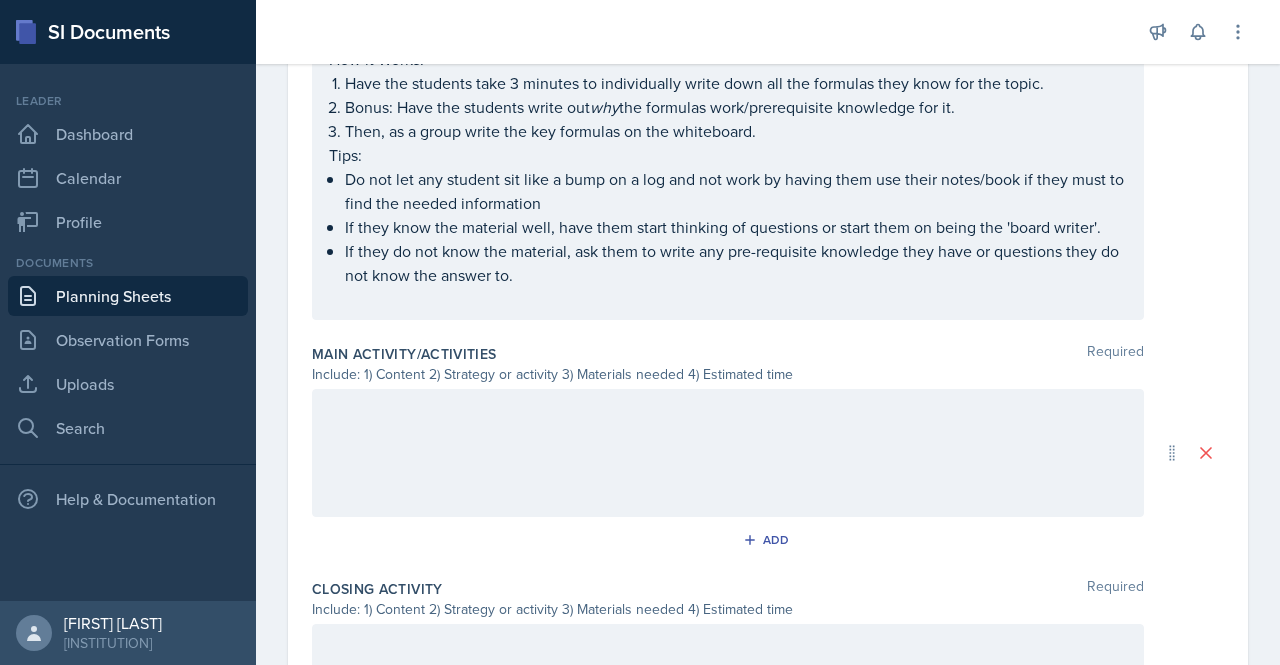 click at bounding box center [728, 453] 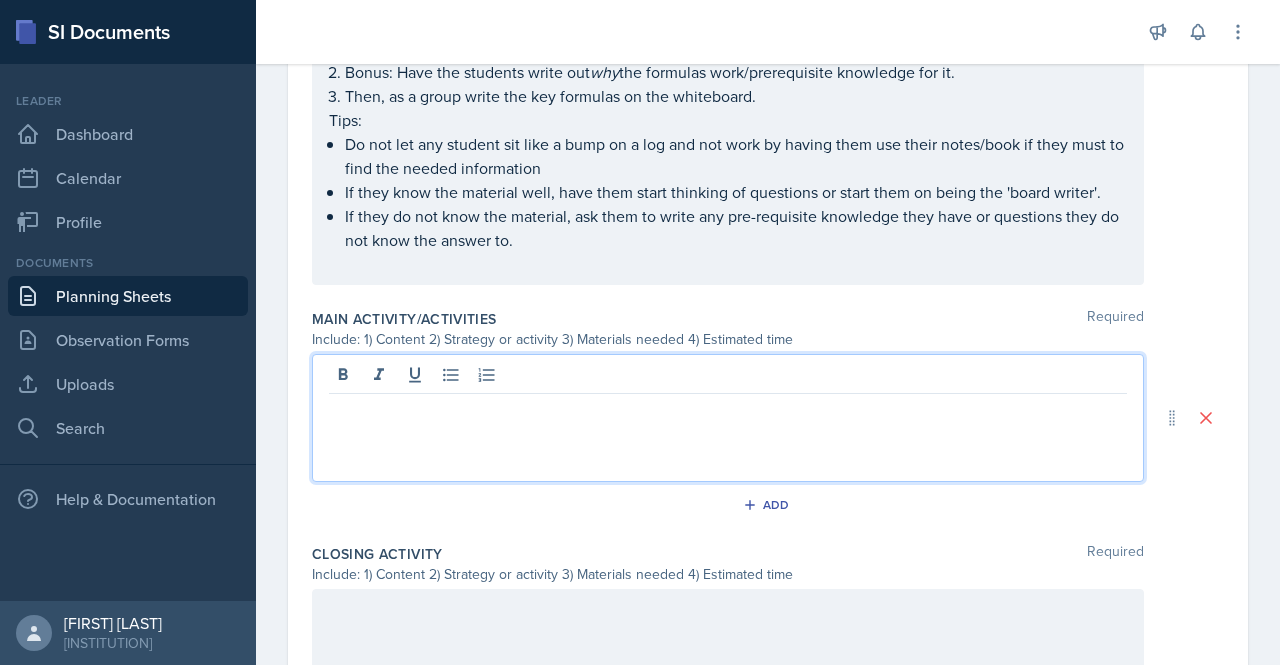 scroll, scrollTop: 1082, scrollLeft: 0, axis: vertical 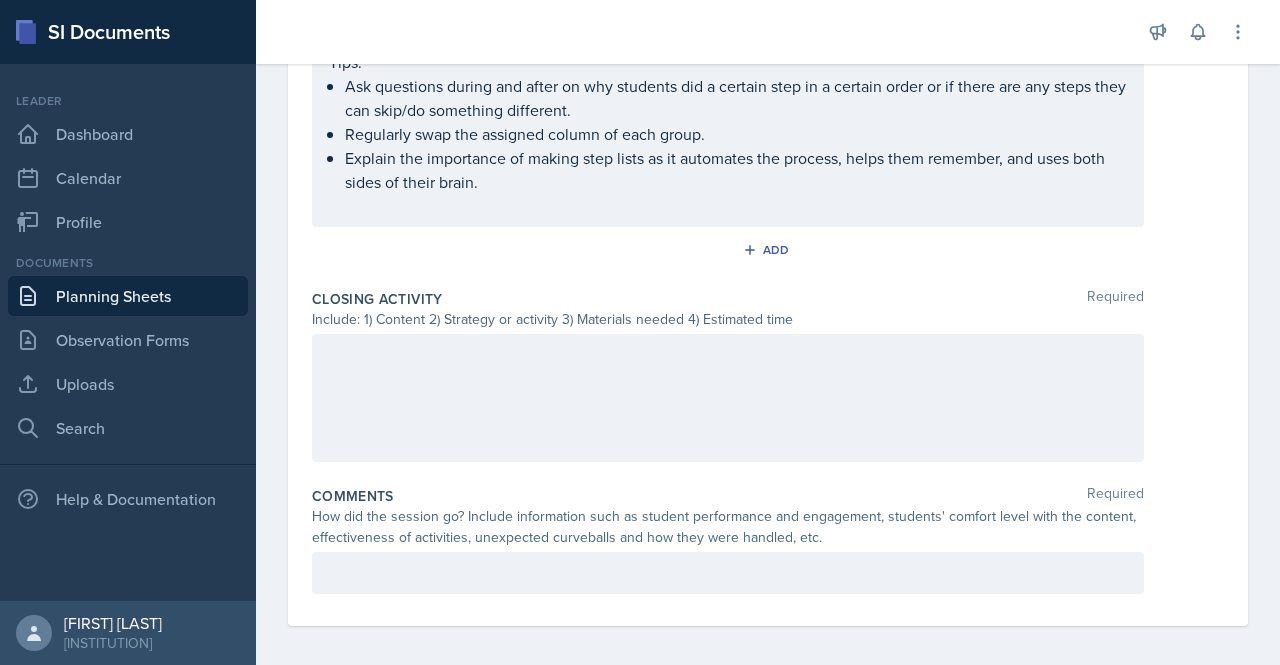 click at bounding box center (728, 398) 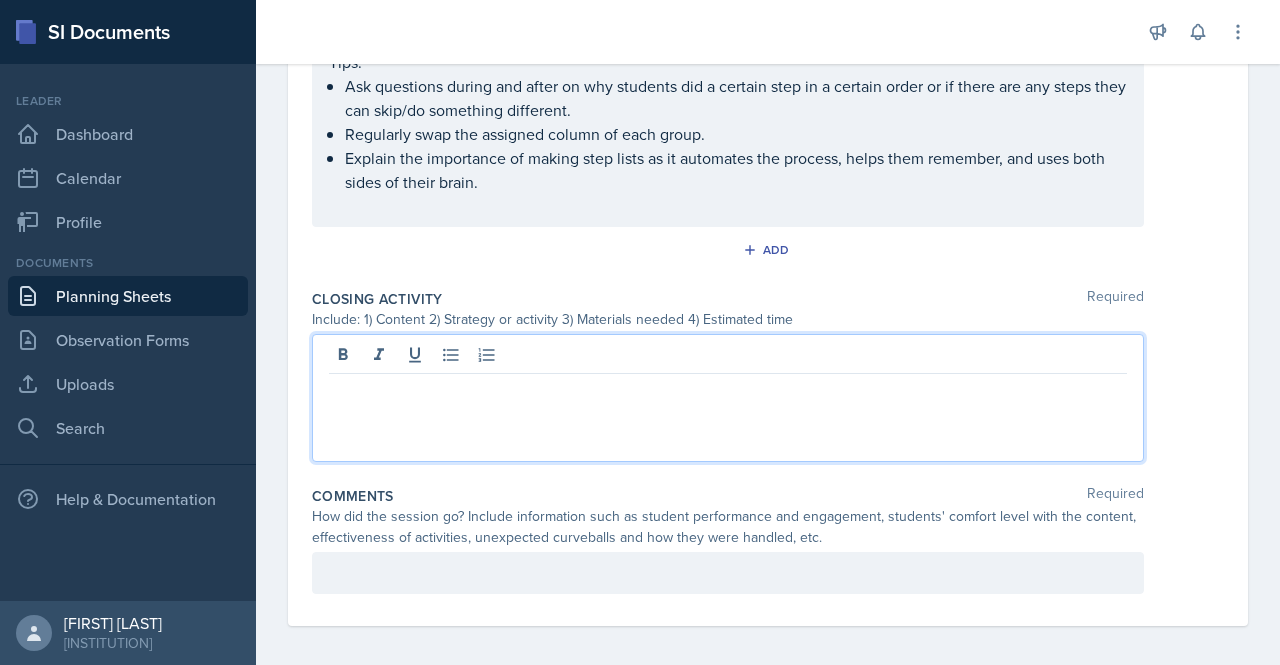 scroll, scrollTop: 1544, scrollLeft: 0, axis: vertical 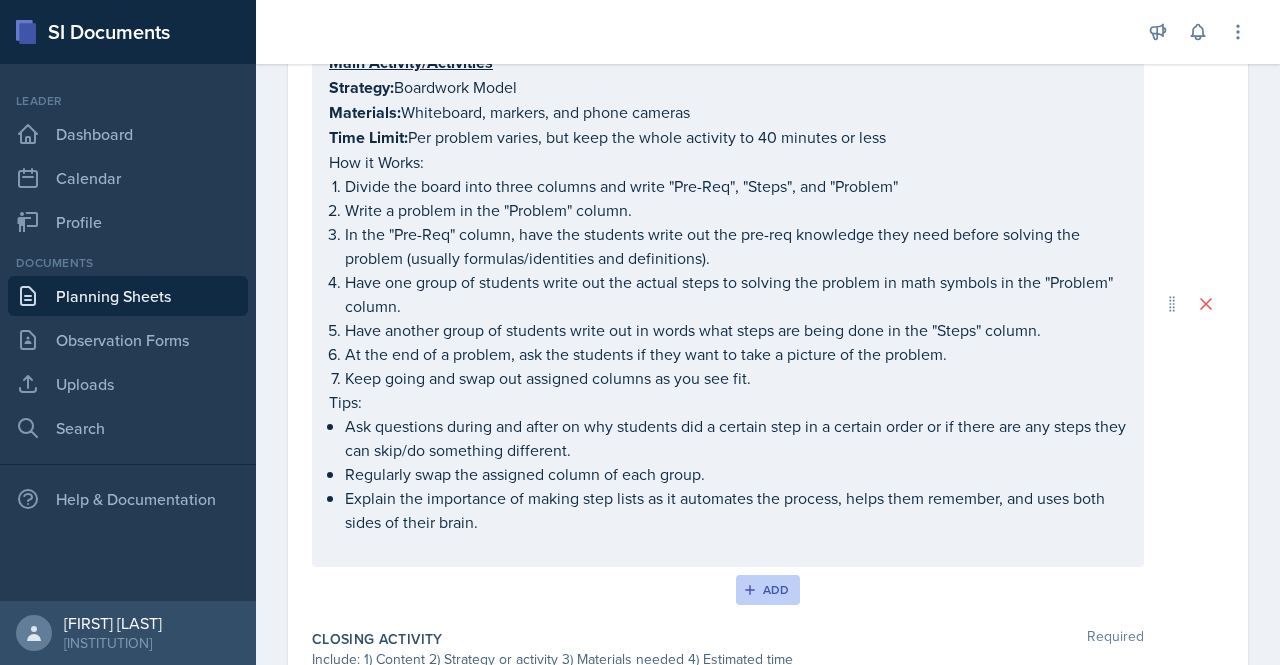 click on "Add" at bounding box center (768, 590) 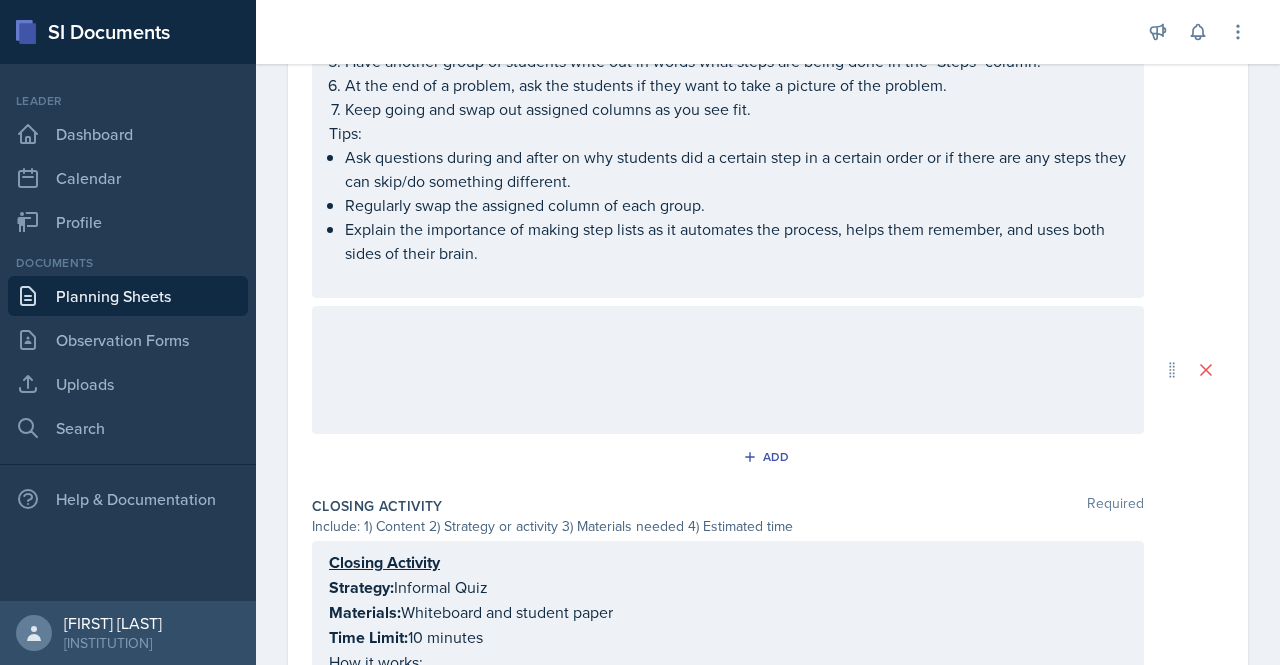 scroll, scrollTop: 1586, scrollLeft: 0, axis: vertical 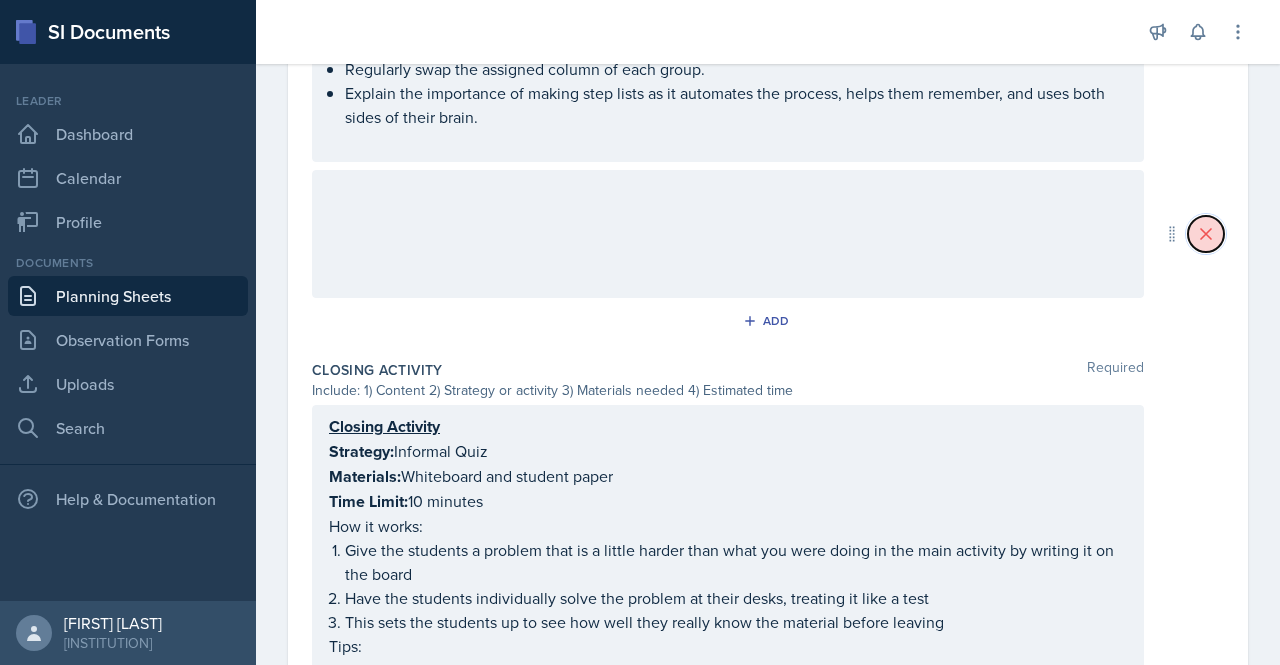 click 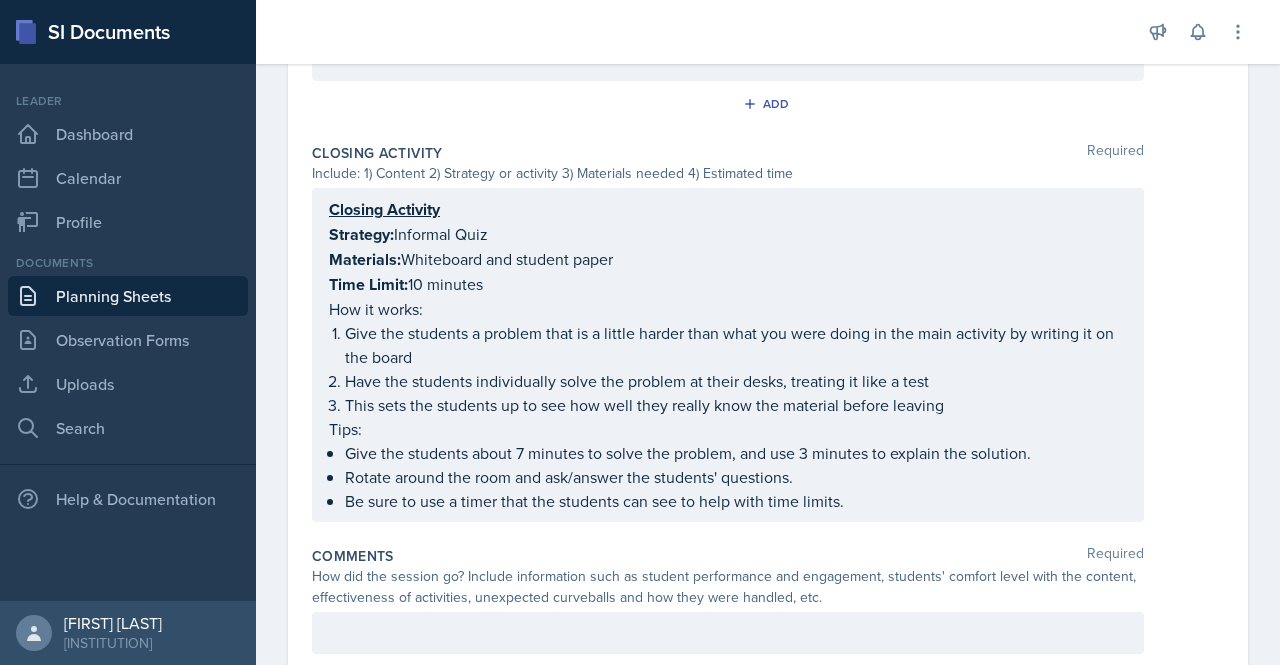 scroll, scrollTop: 1725, scrollLeft: 0, axis: vertical 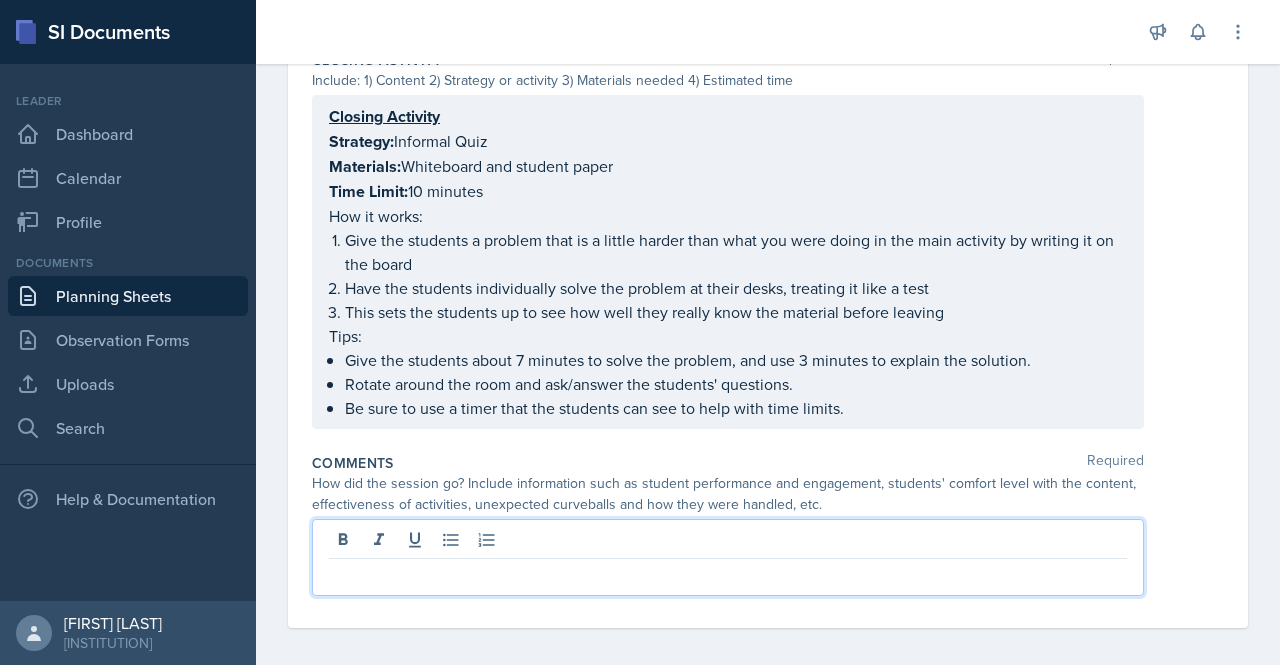click at bounding box center [728, 575] 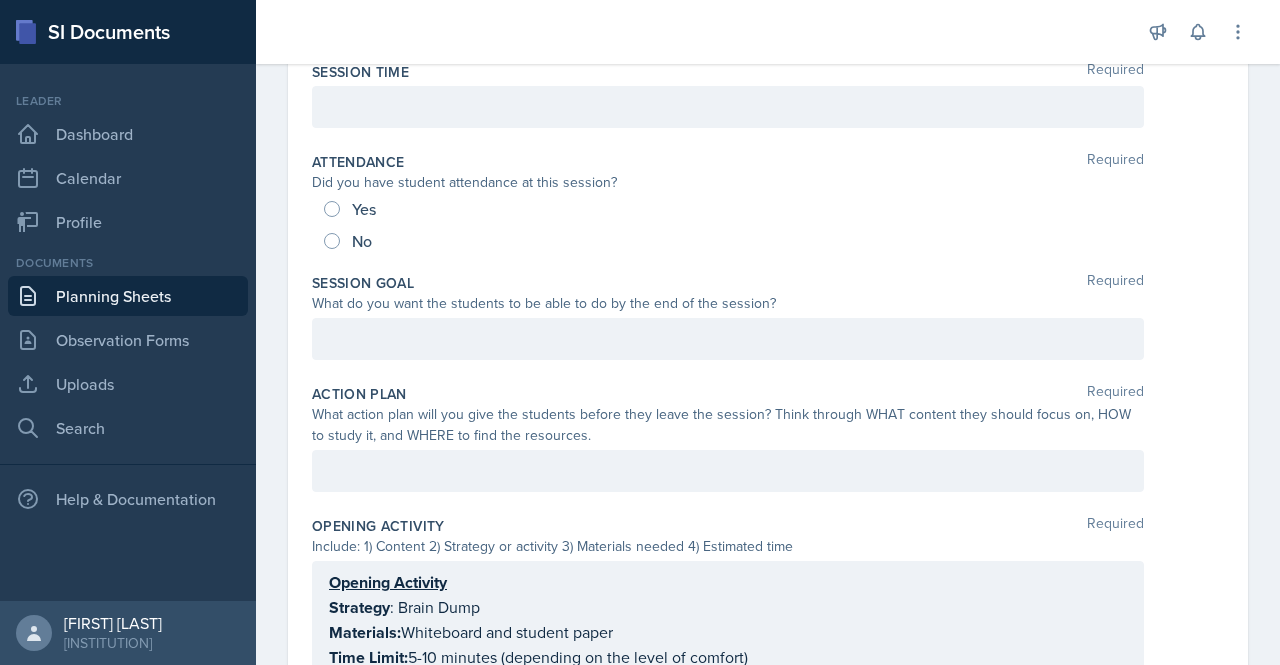 scroll, scrollTop: 0, scrollLeft: 0, axis: both 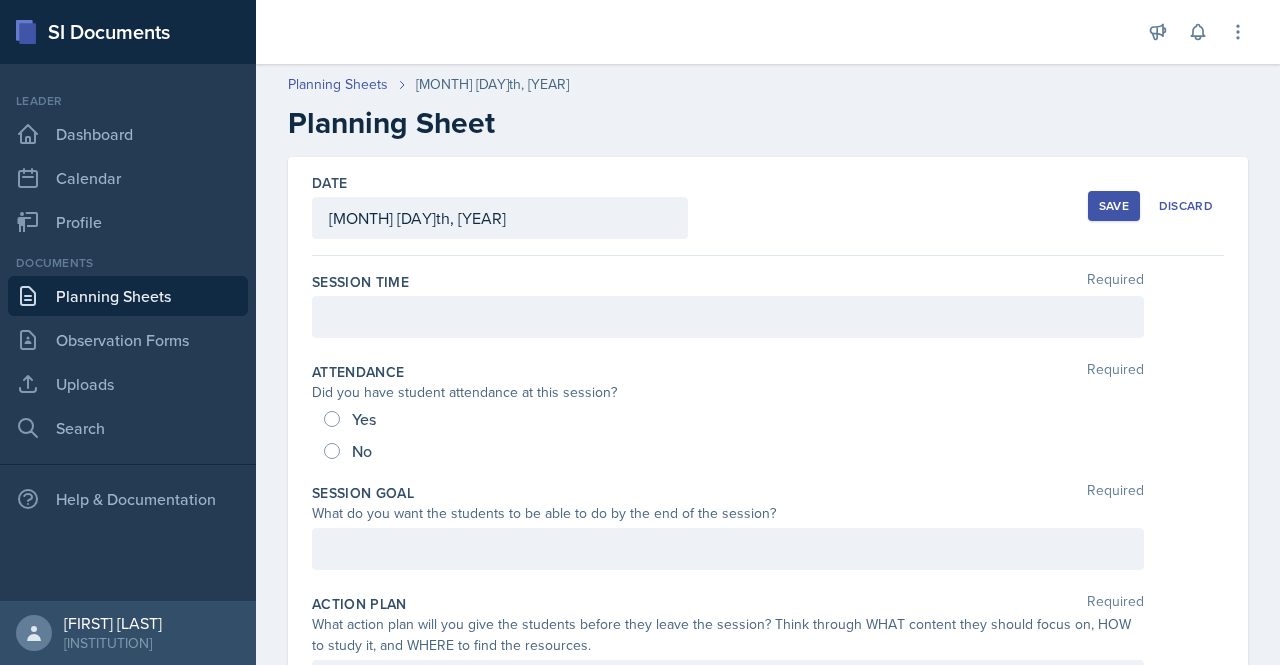 click at bounding box center [728, 317] 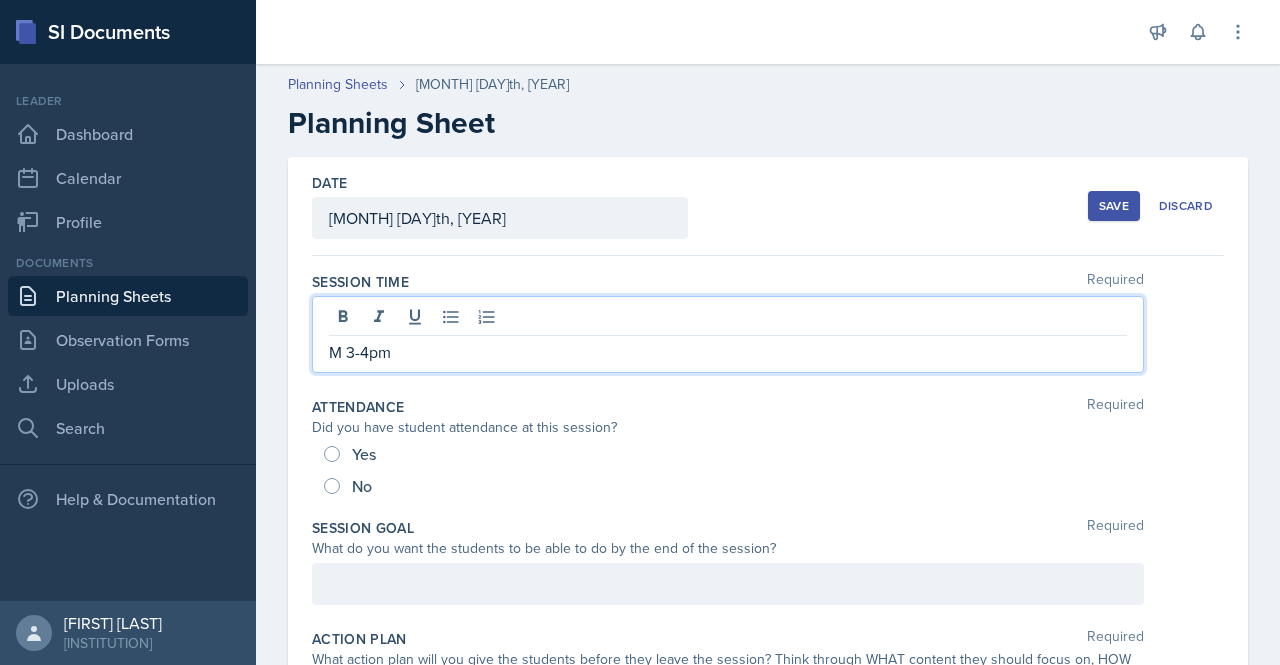click on "Yes" at bounding box center (364, 454) 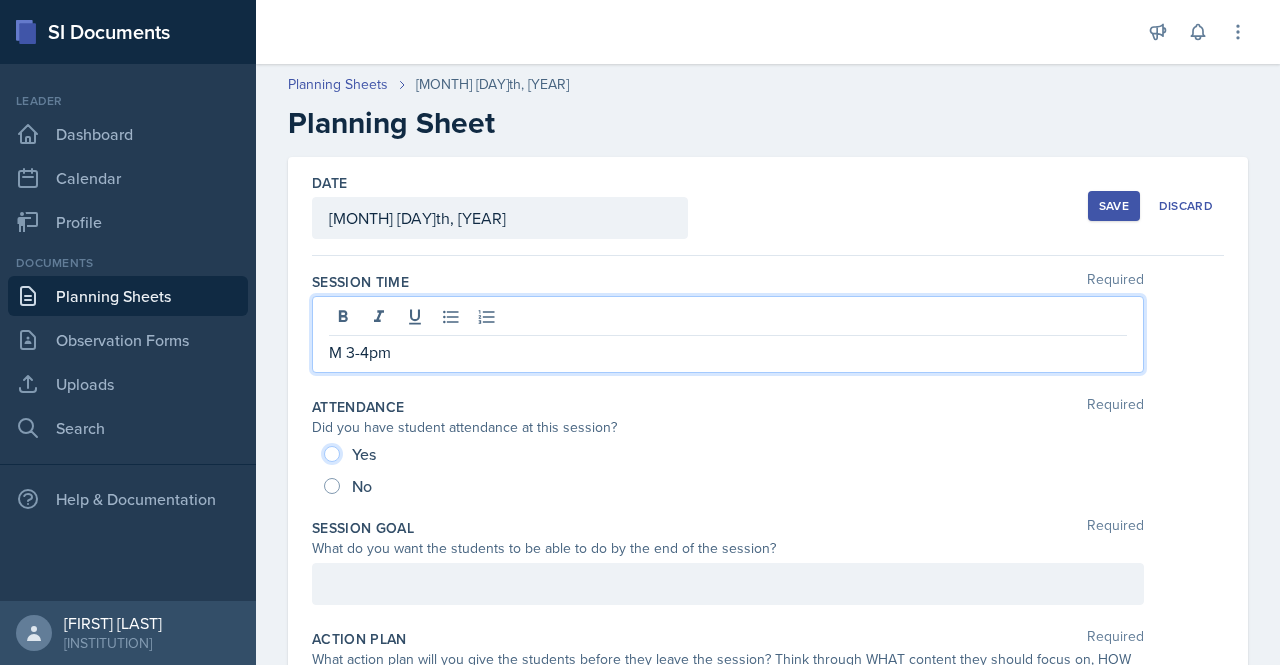 click on "Yes" at bounding box center [332, 454] 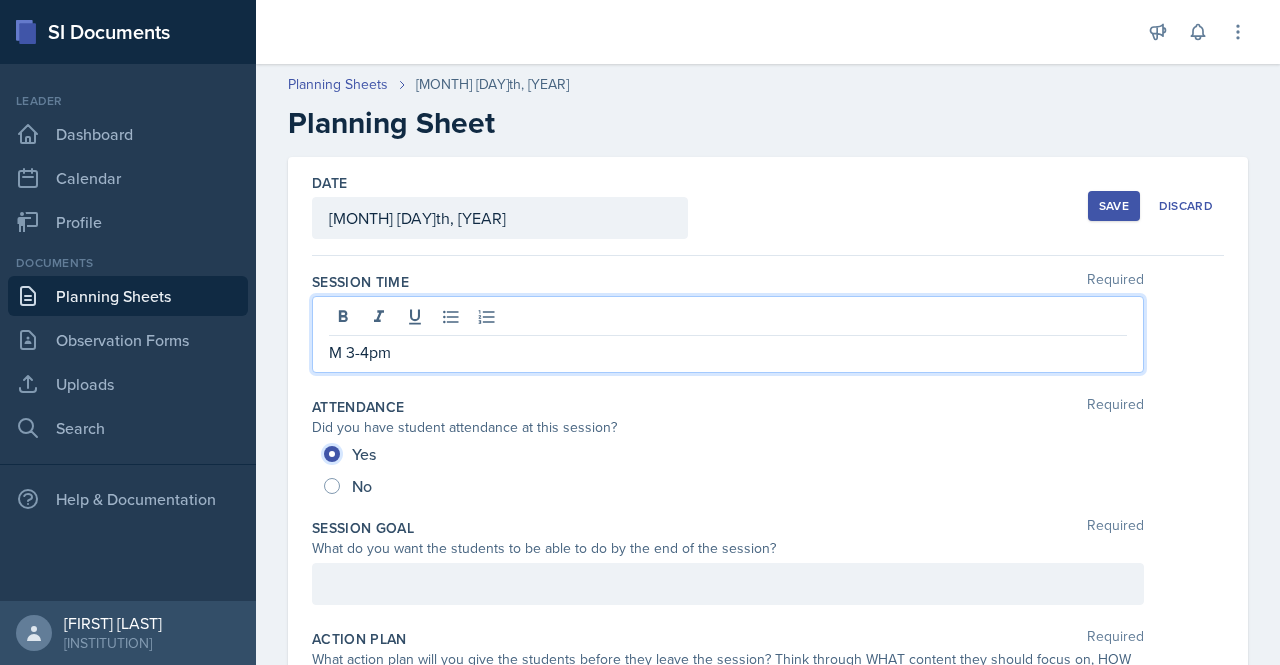 radio on "true" 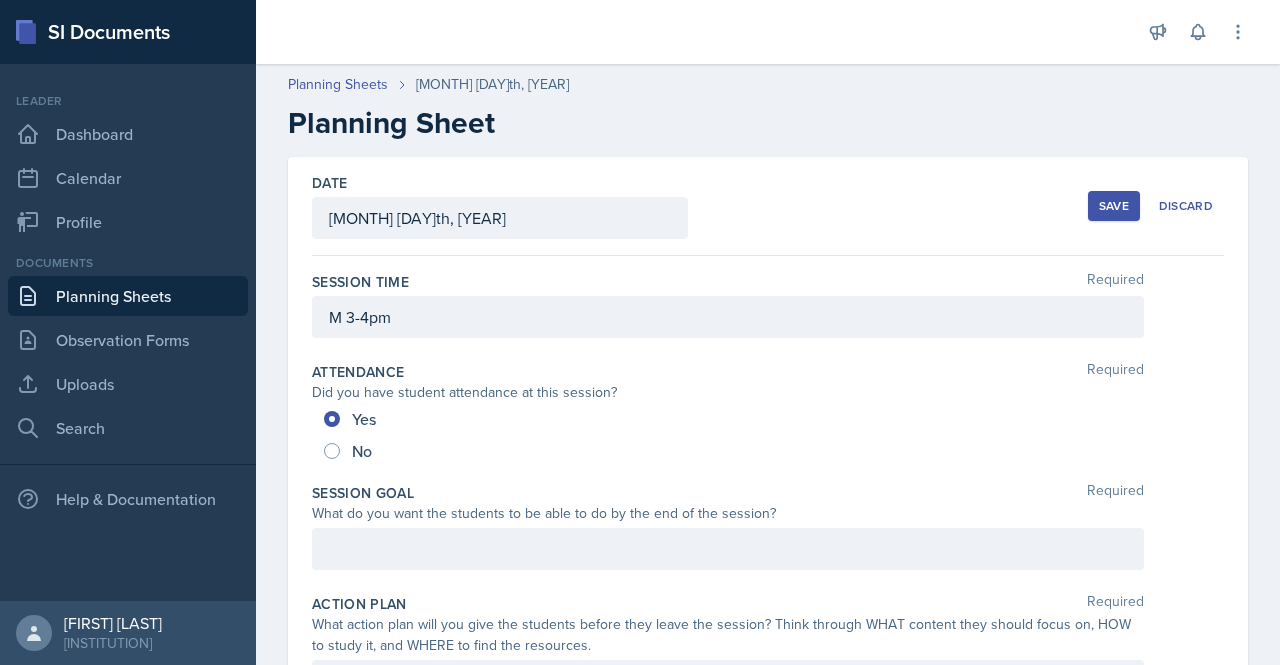 click at bounding box center [728, 549] 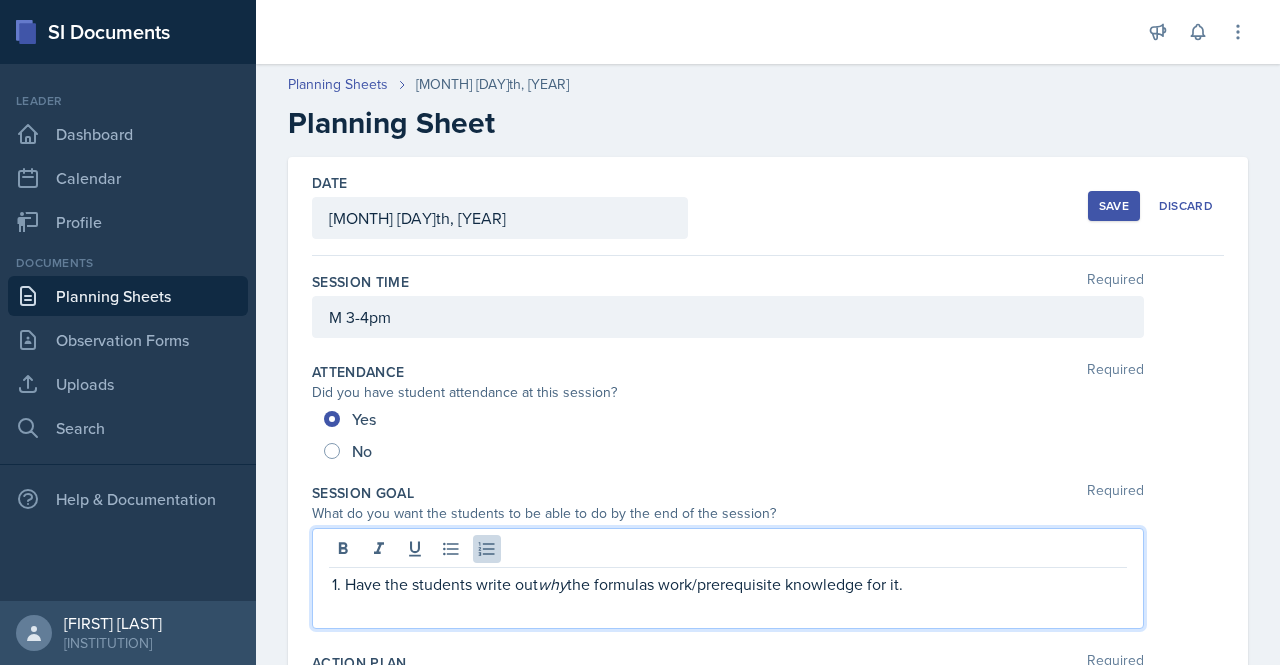 click on "Have the students write out  why  the formulas work/prerequisite knowledge for it." at bounding box center [736, 584] 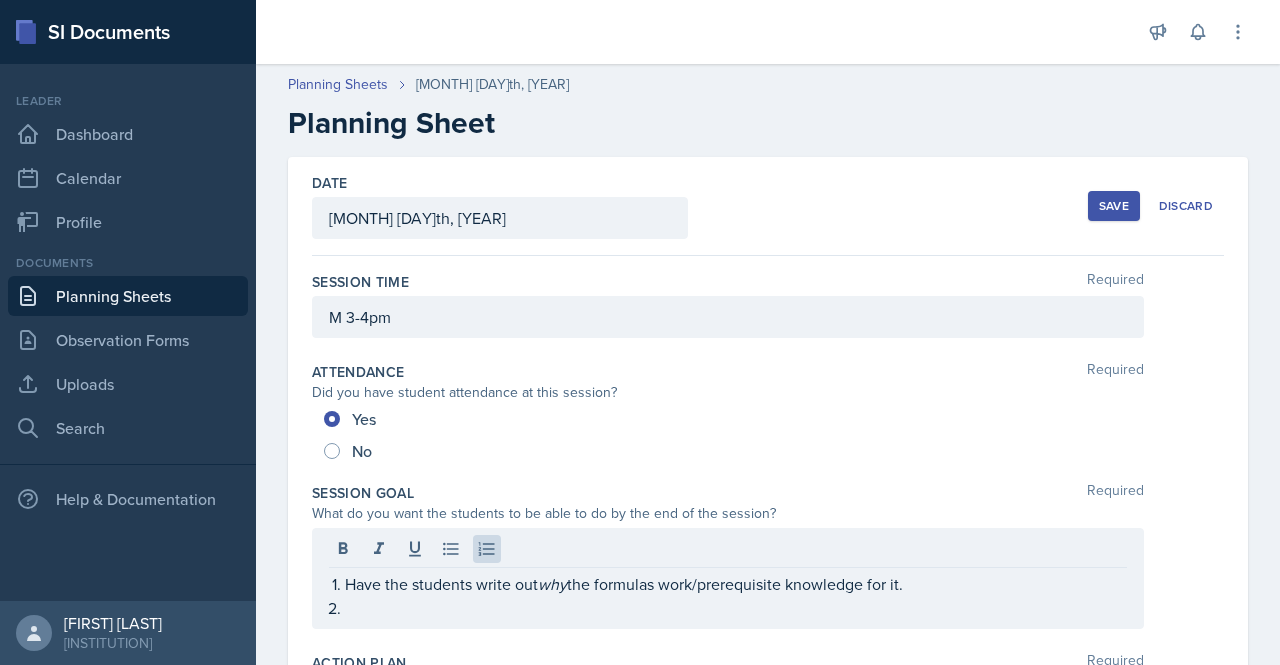 click on "Session Goal   Required   What do you want the students to be able to do by the end of the session?          Have the students write out  why  the formulas work/prerequisite knowledge for it." at bounding box center (768, 560) 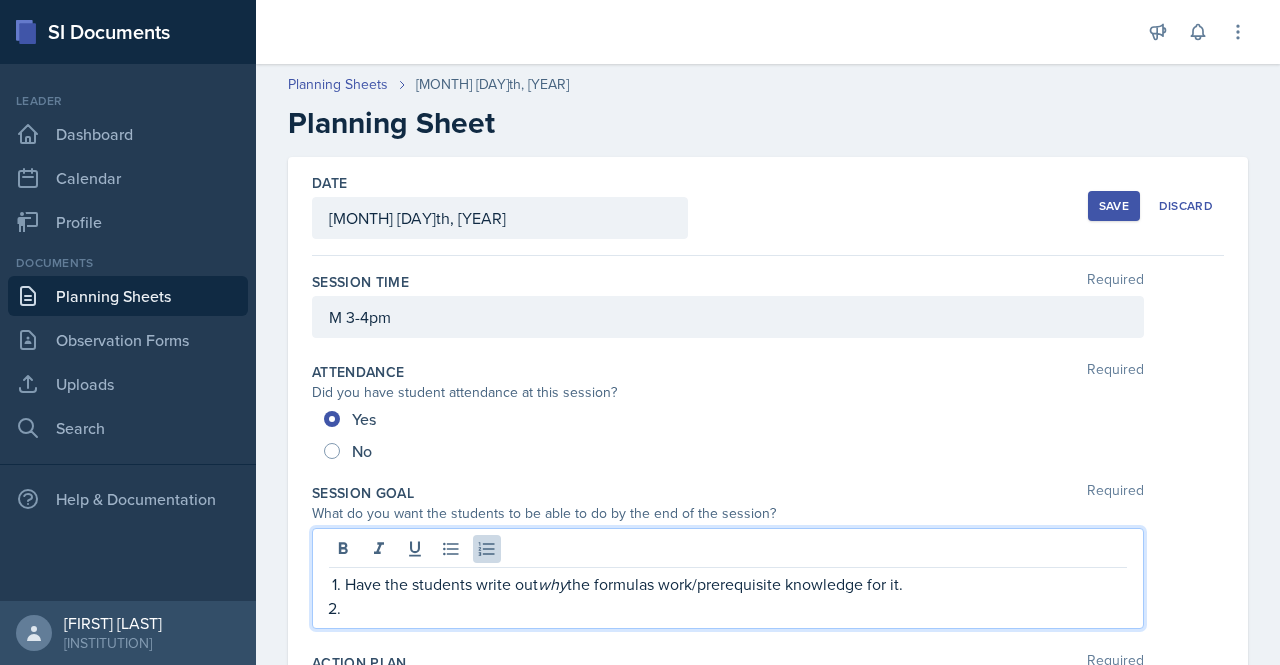 click on "Have the students write out  why  the formulas work/prerequisite knowledge for it." at bounding box center [736, 596] 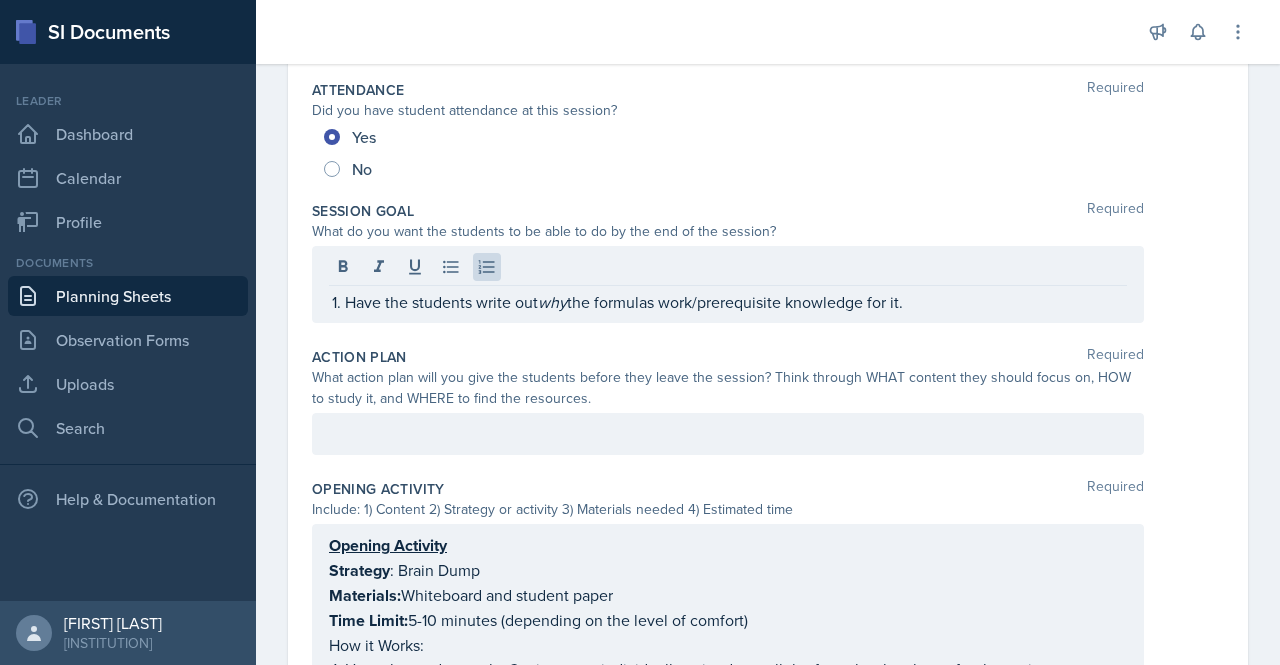 scroll, scrollTop: 288, scrollLeft: 0, axis: vertical 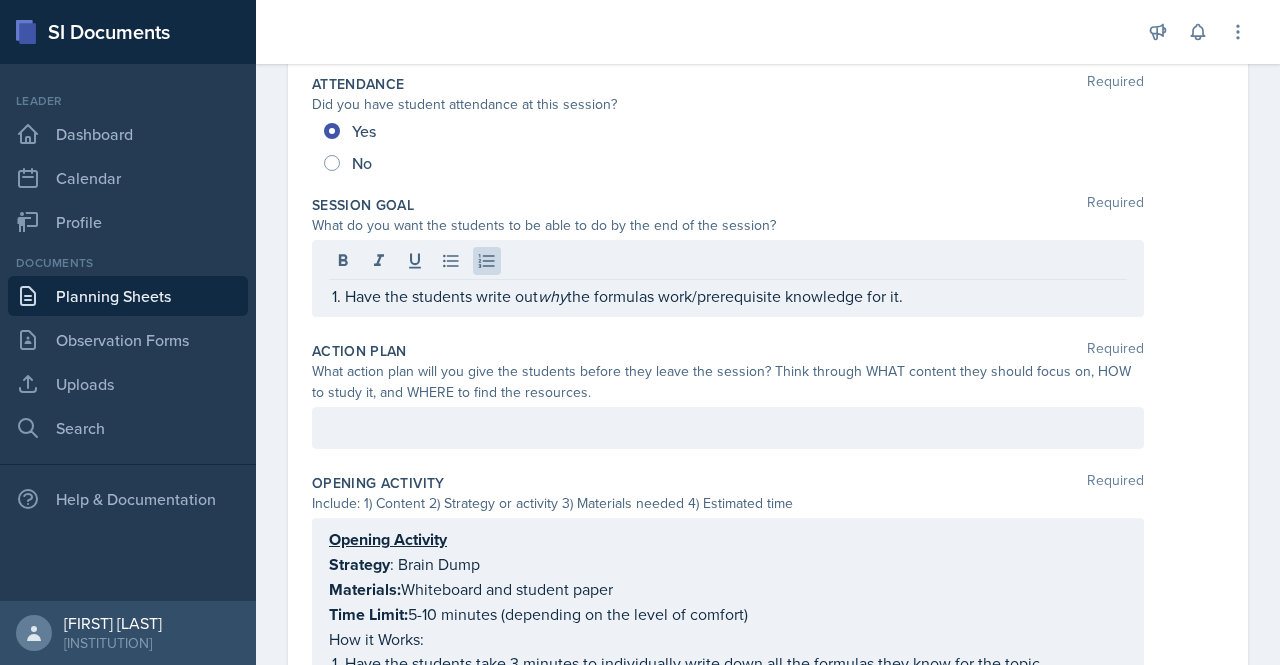 click at bounding box center (728, 428) 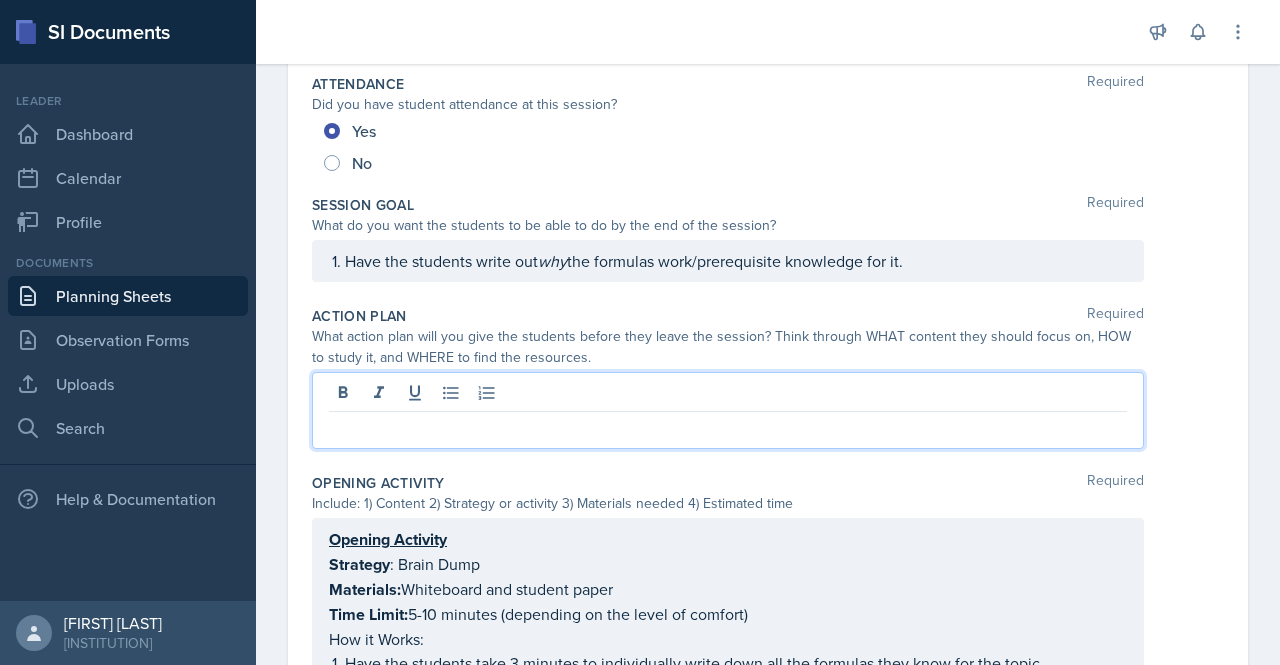 scroll, scrollTop: 253, scrollLeft: 0, axis: vertical 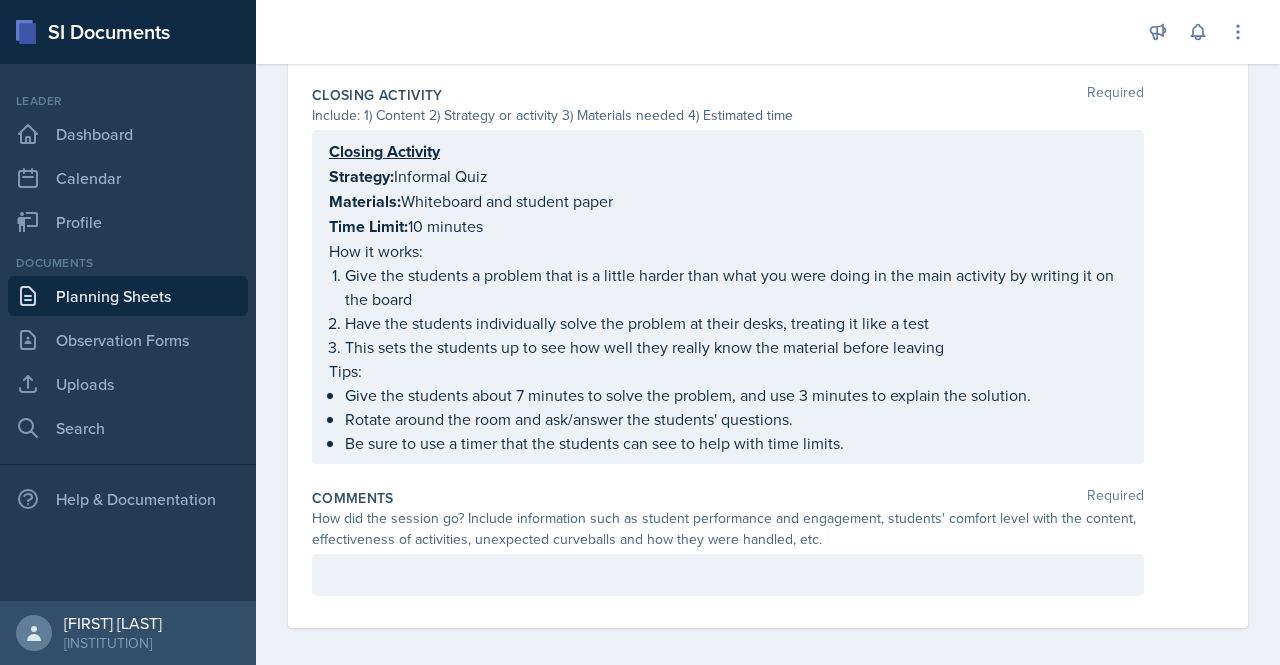 click at bounding box center [728, 575] 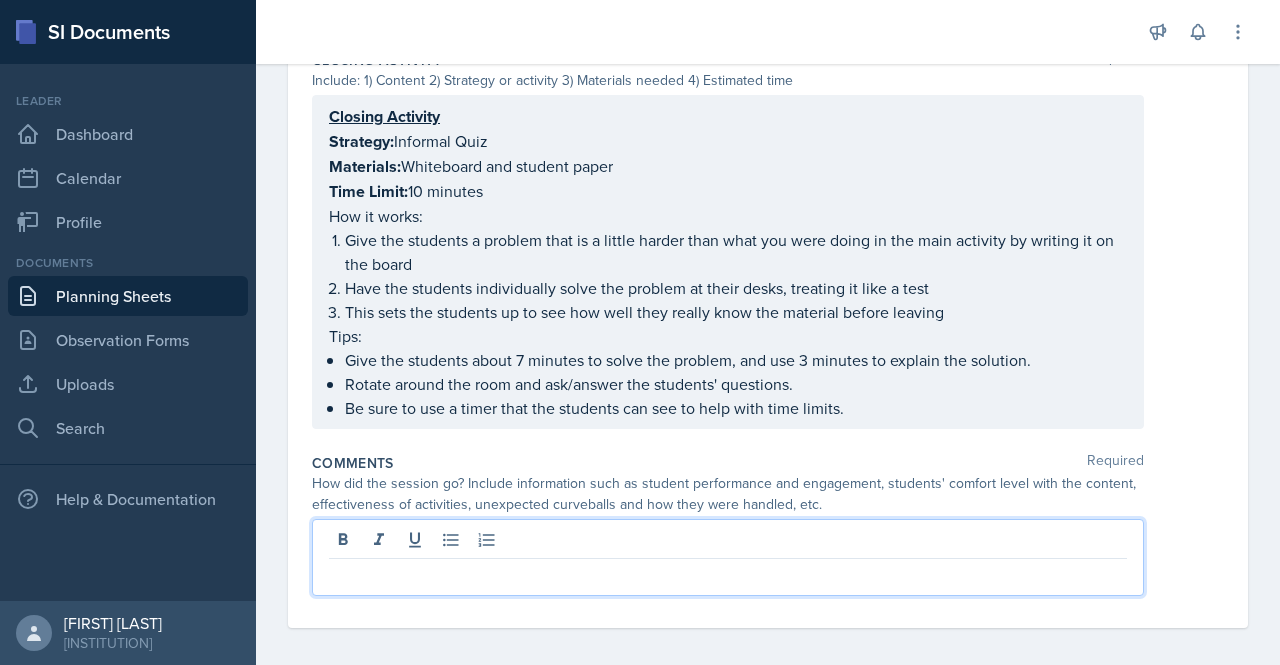 type 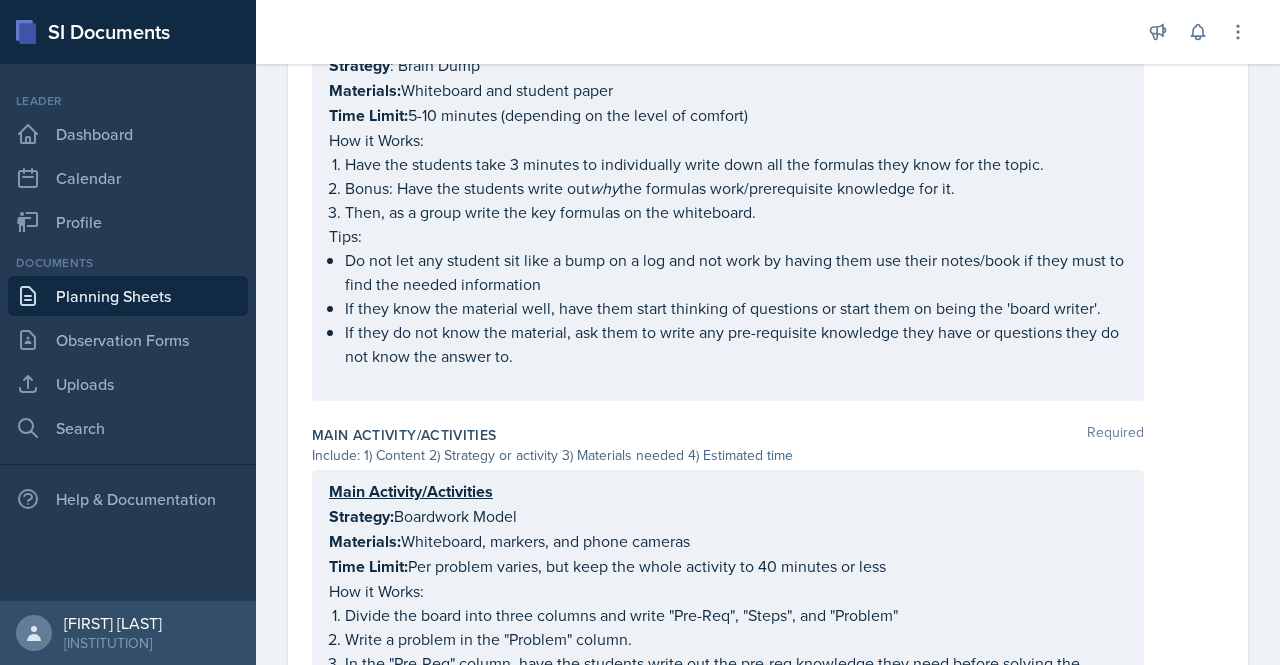 scroll, scrollTop: 0, scrollLeft: 0, axis: both 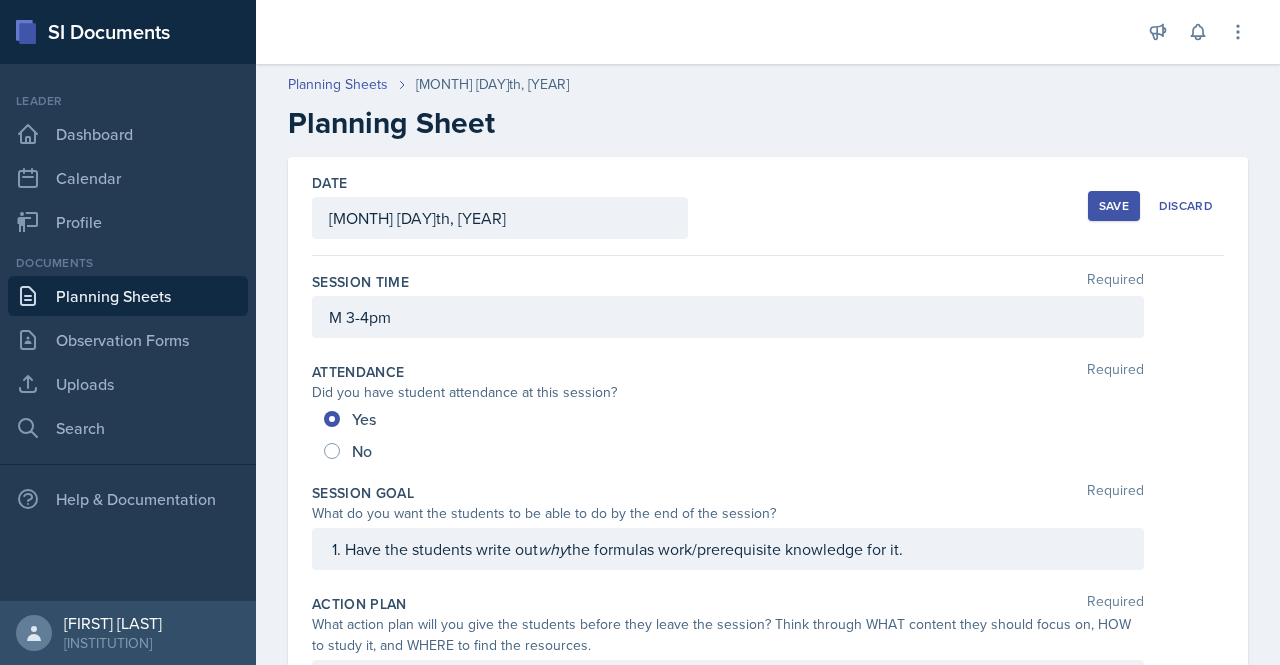 click on "Save" at bounding box center [1114, 206] 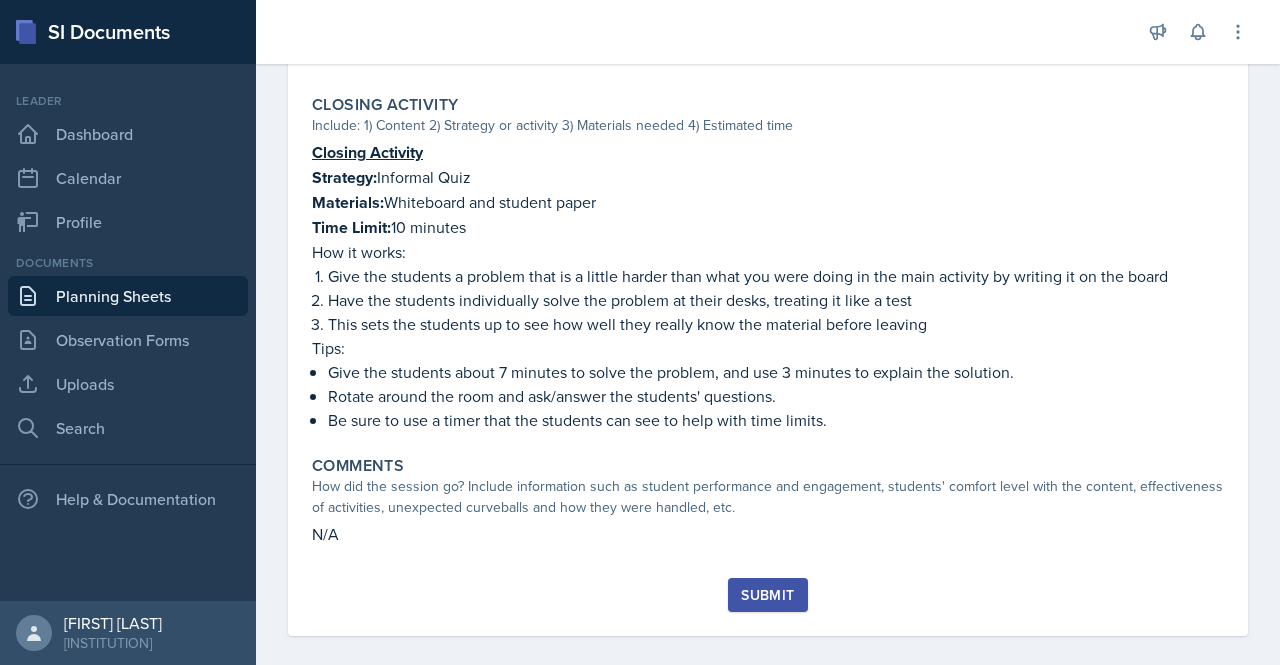 scroll, scrollTop: 1622, scrollLeft: 0, axis: vertical 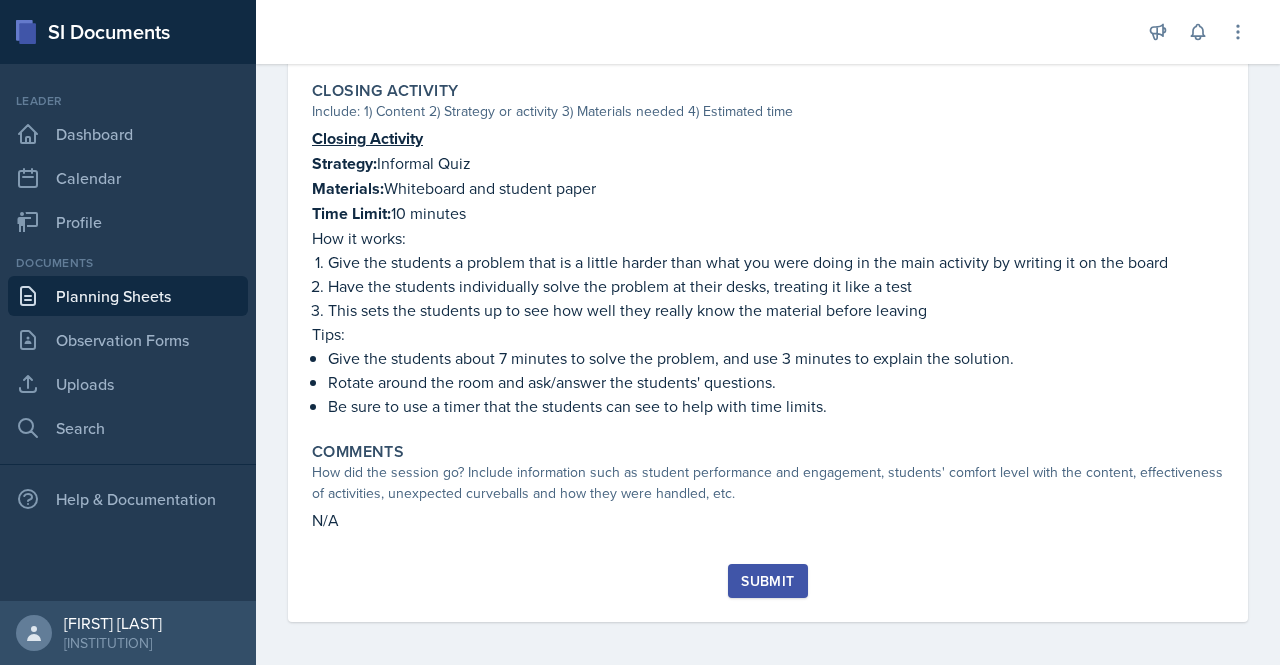 click on "Session Time           M 3-4pm     Attendance   Did you have student attendance at this session?
Yes
No
Session Goal   What do you want the students to be able to do by the end of the session?          Have the students write out  why  the formulas work/prerequisite knowledge for it.     Action Plan   What action plan will you give the students before they leave the session? Think through WHAT content they should focus on, HOW to study it, and WHERE to find the resources.          Give the students about 7 minutes to solve the problem, and use 3 minutes to explain the solution. Rotate around the room and ask/answer the students' questions. Be sure to use a timer that the students can see to help with time limits.     Opening Activity   Include:  1) Content  2) Strategy or activity 3) Materials needed 4) Estimated time         Opening Activity Strategy : Brain Dump Materials:  Whiteboard and student paper Time Limit:  5-10 minutes (depending on the level of comfort) why" at bounding box center (768, -403) 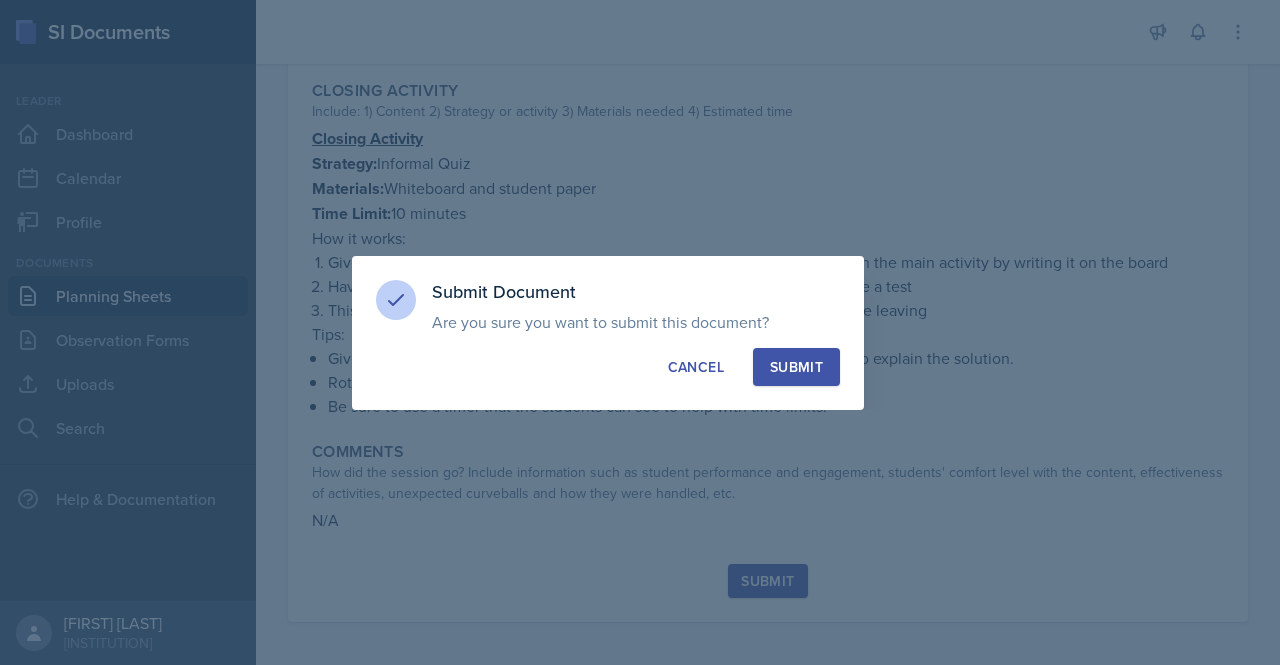 click on "Submit" at bounding box center (796, 367) 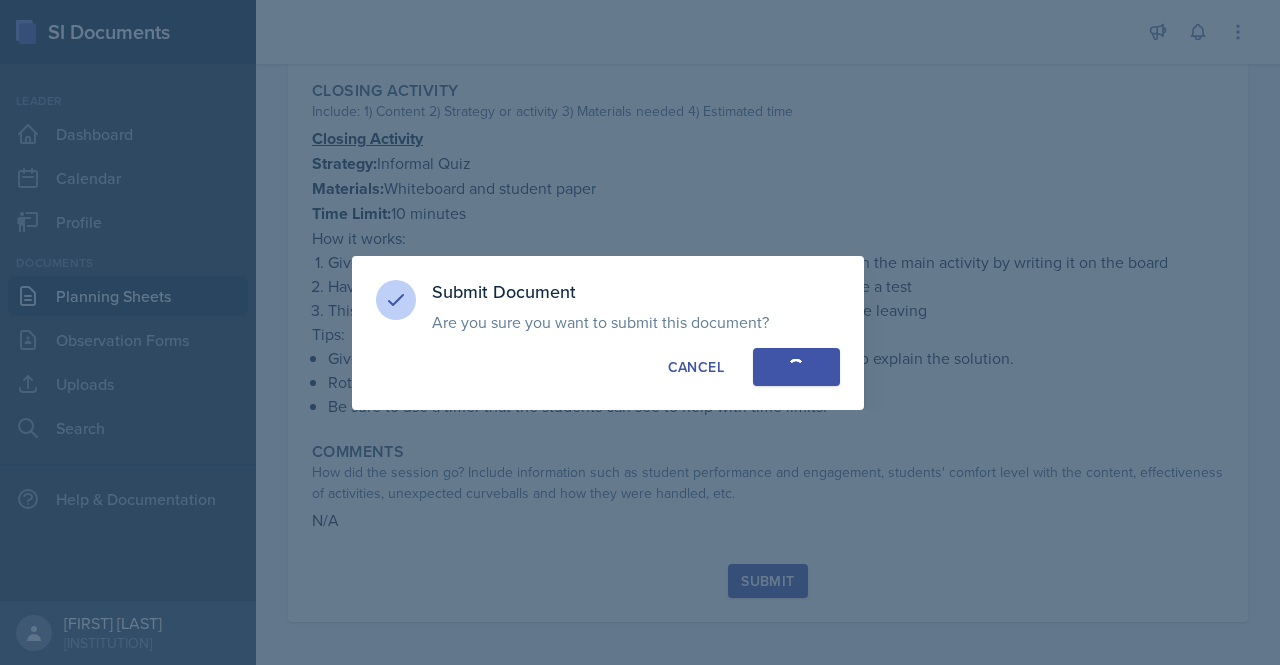 radio on "true" 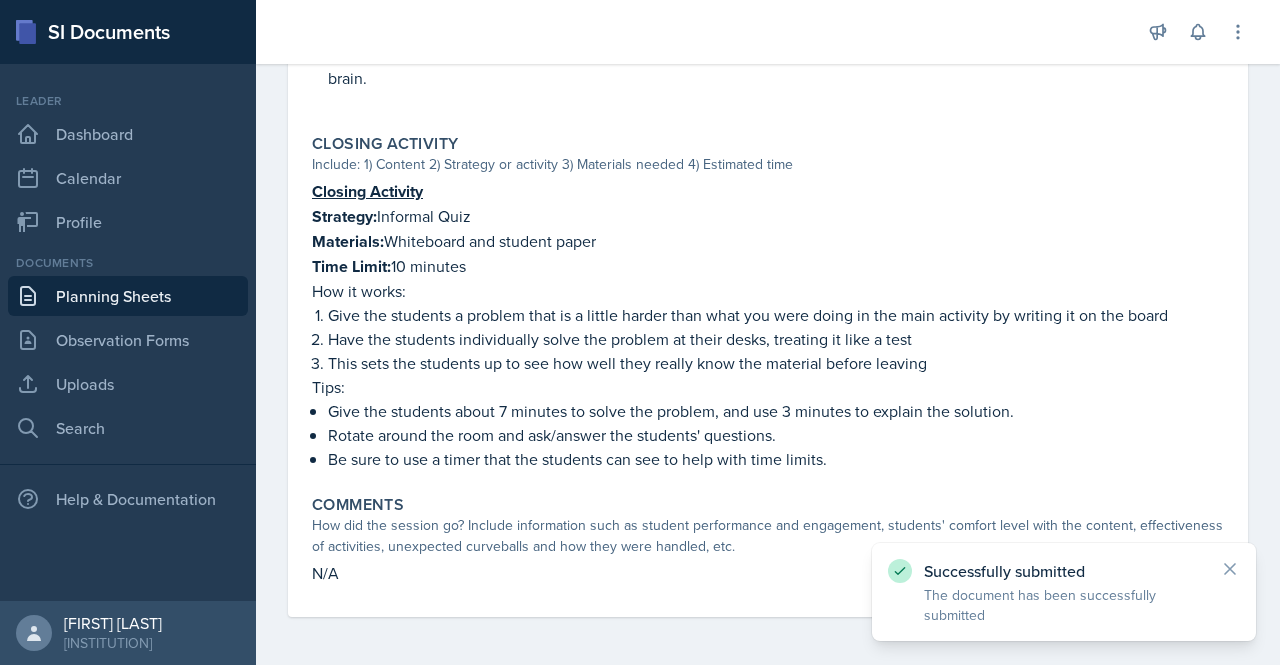 scroll, scrollTop: 1564, scrollLeft: 0, axis: vertical 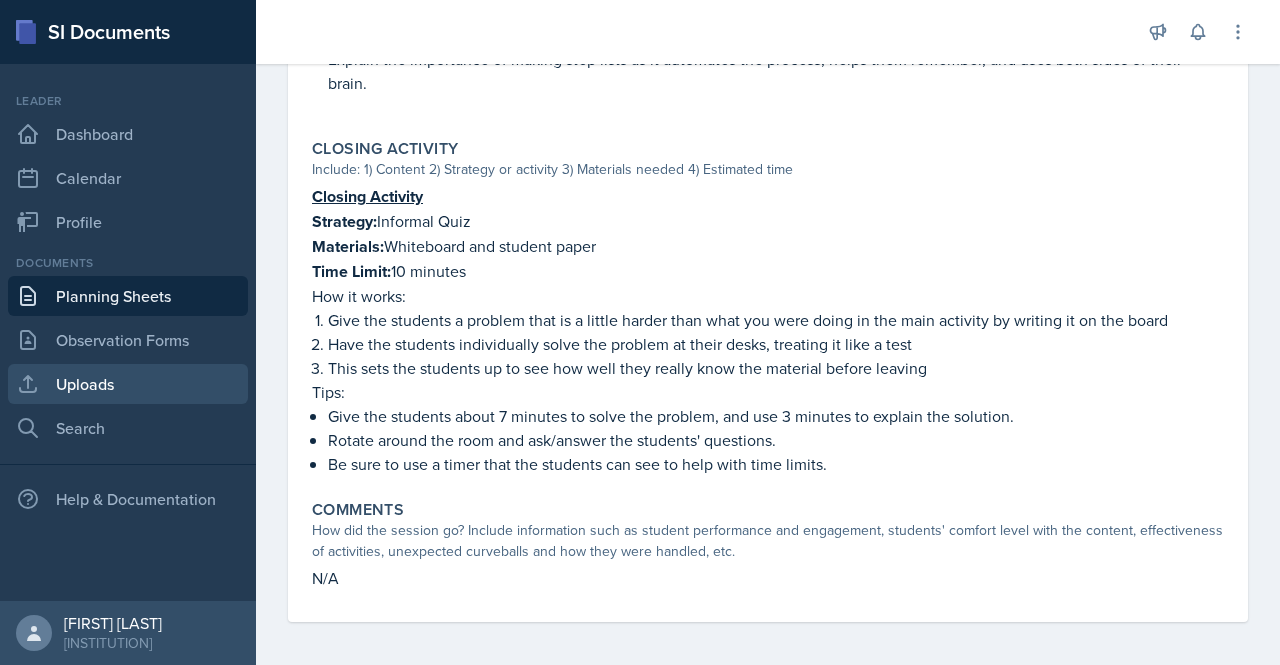 click on "Uploads" at bounding box center (128, 384) 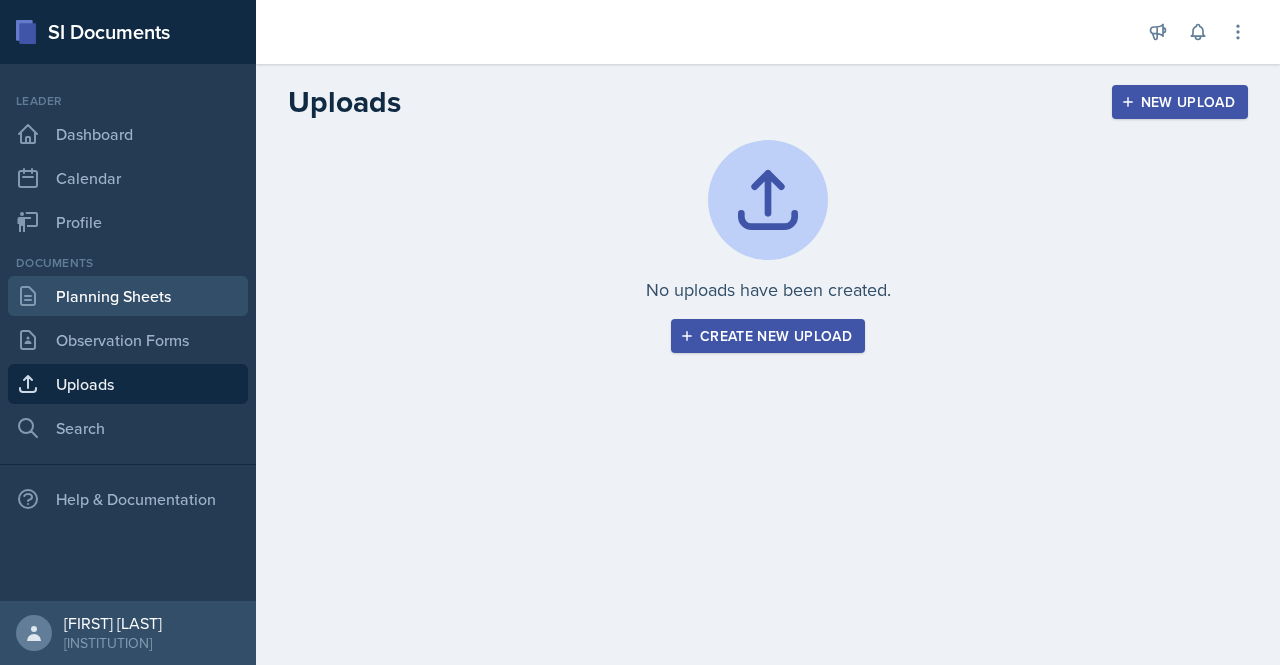 click on "Planning Sheets" at bounding box center (128, 296) 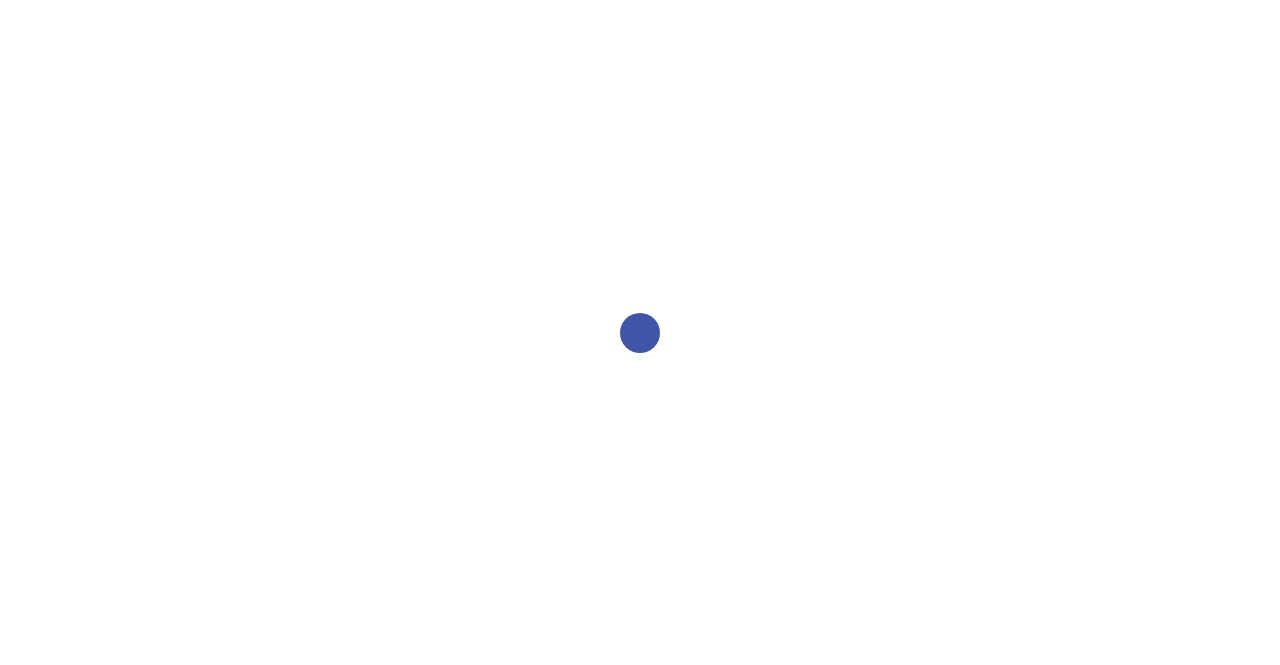 scroll, scrollTop: 0, scrollLeft: 0, axis: both 